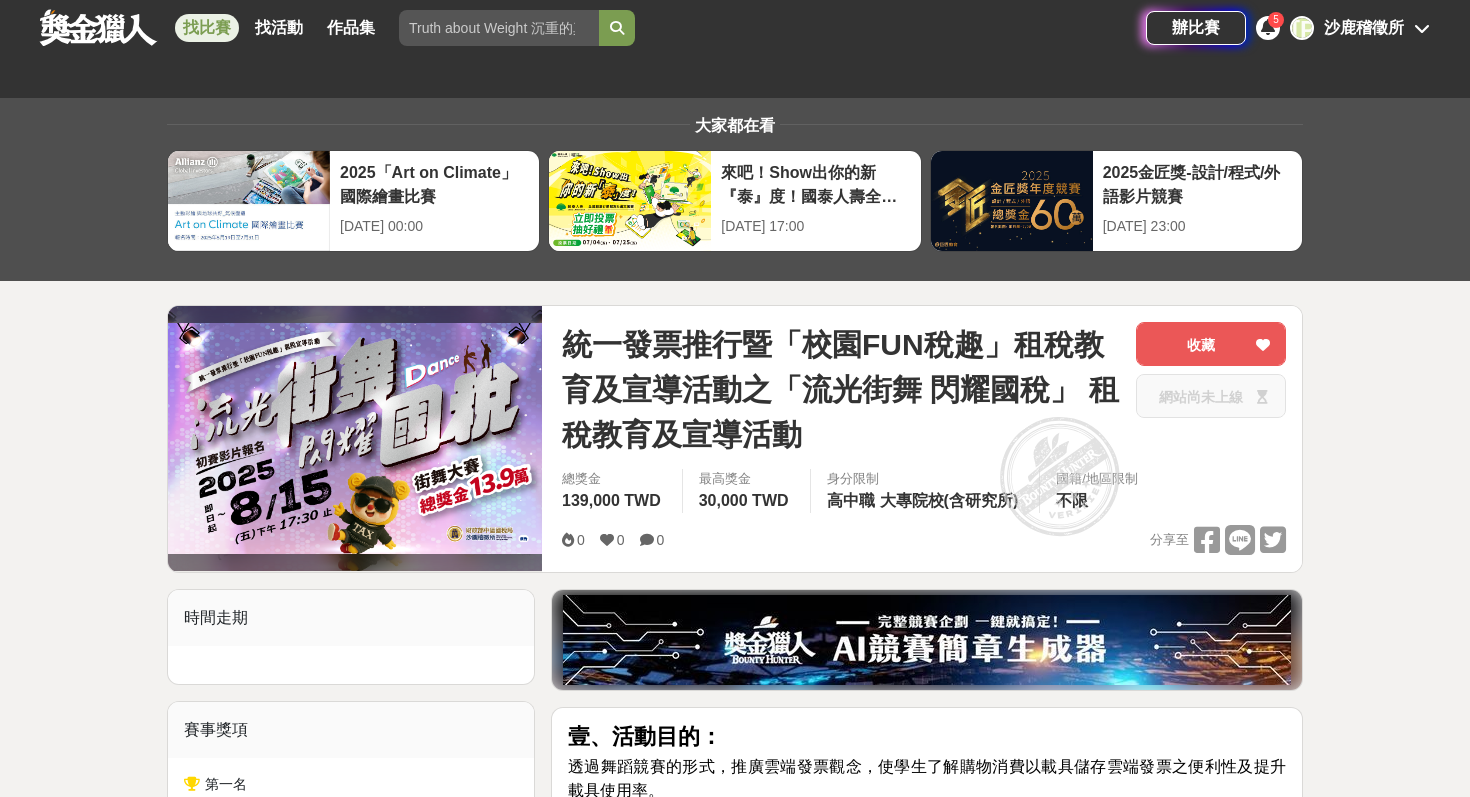 scroll, scrollTop: 2056, scrollLeft: 0, axis: vertical 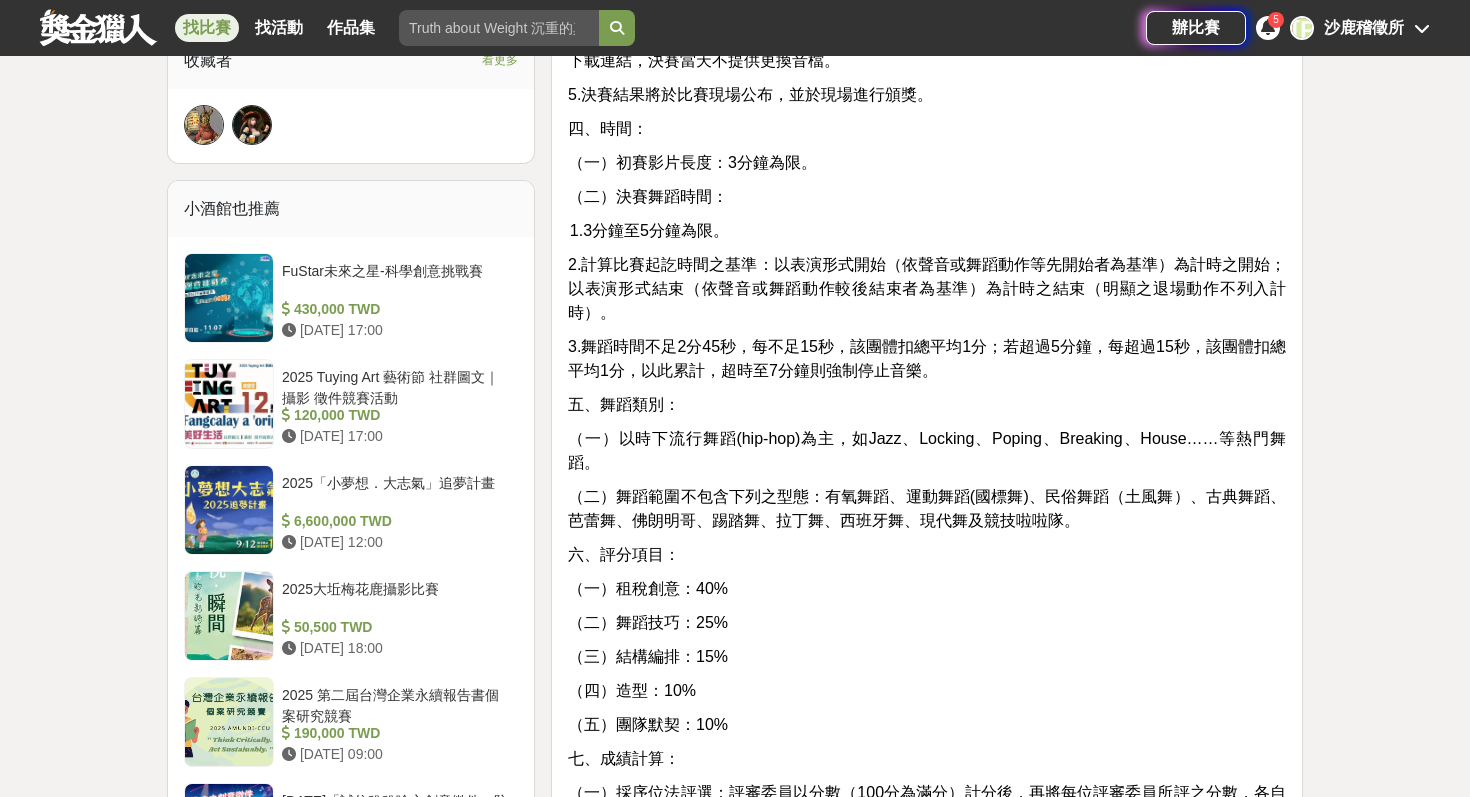 drag, startPoint x: 616, startPoint y: 232, endPoint x: 743, endPoint y: 232, distance: 127 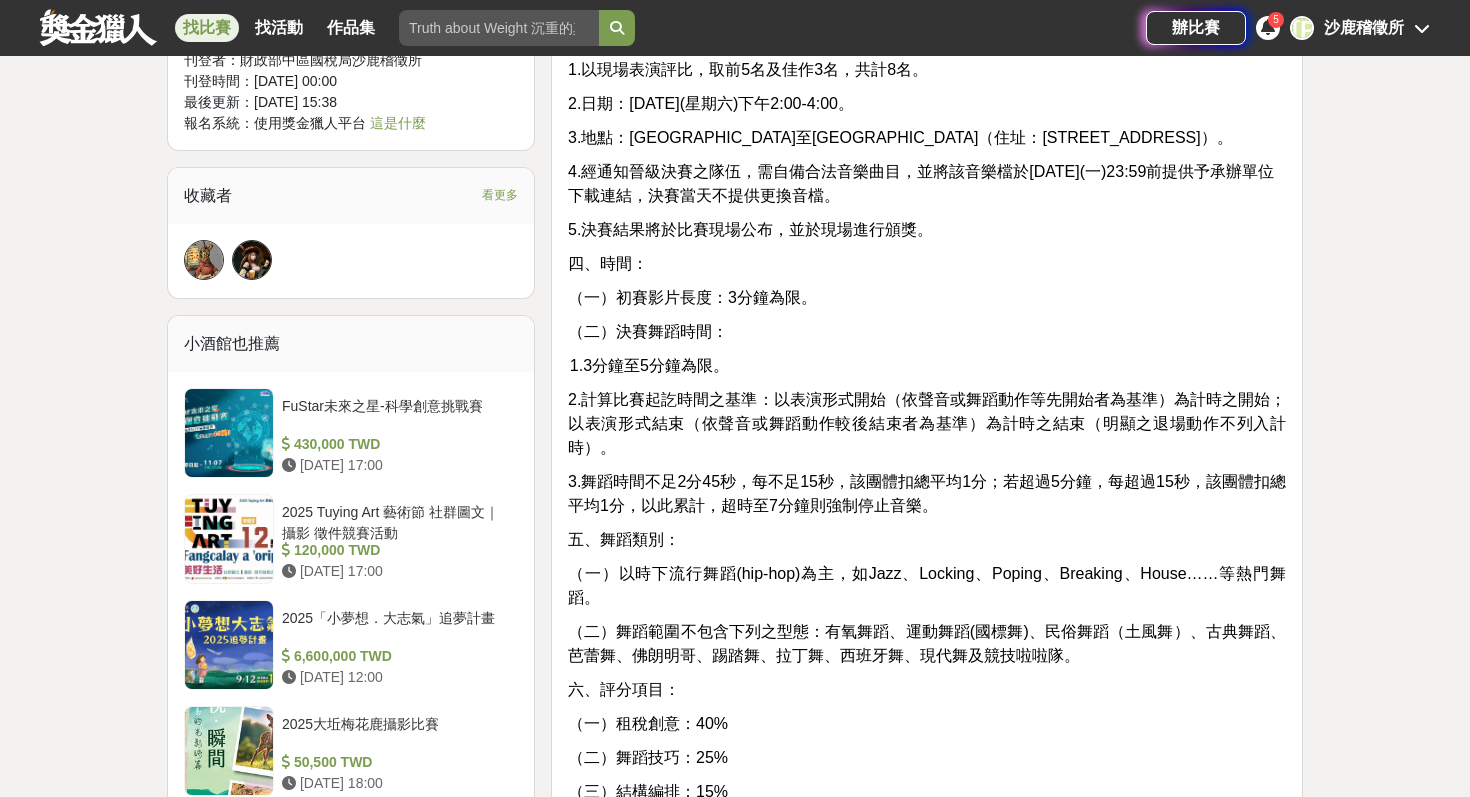 scroll, scrollTop: 1914, scrollLeft: 0, axis: vertical 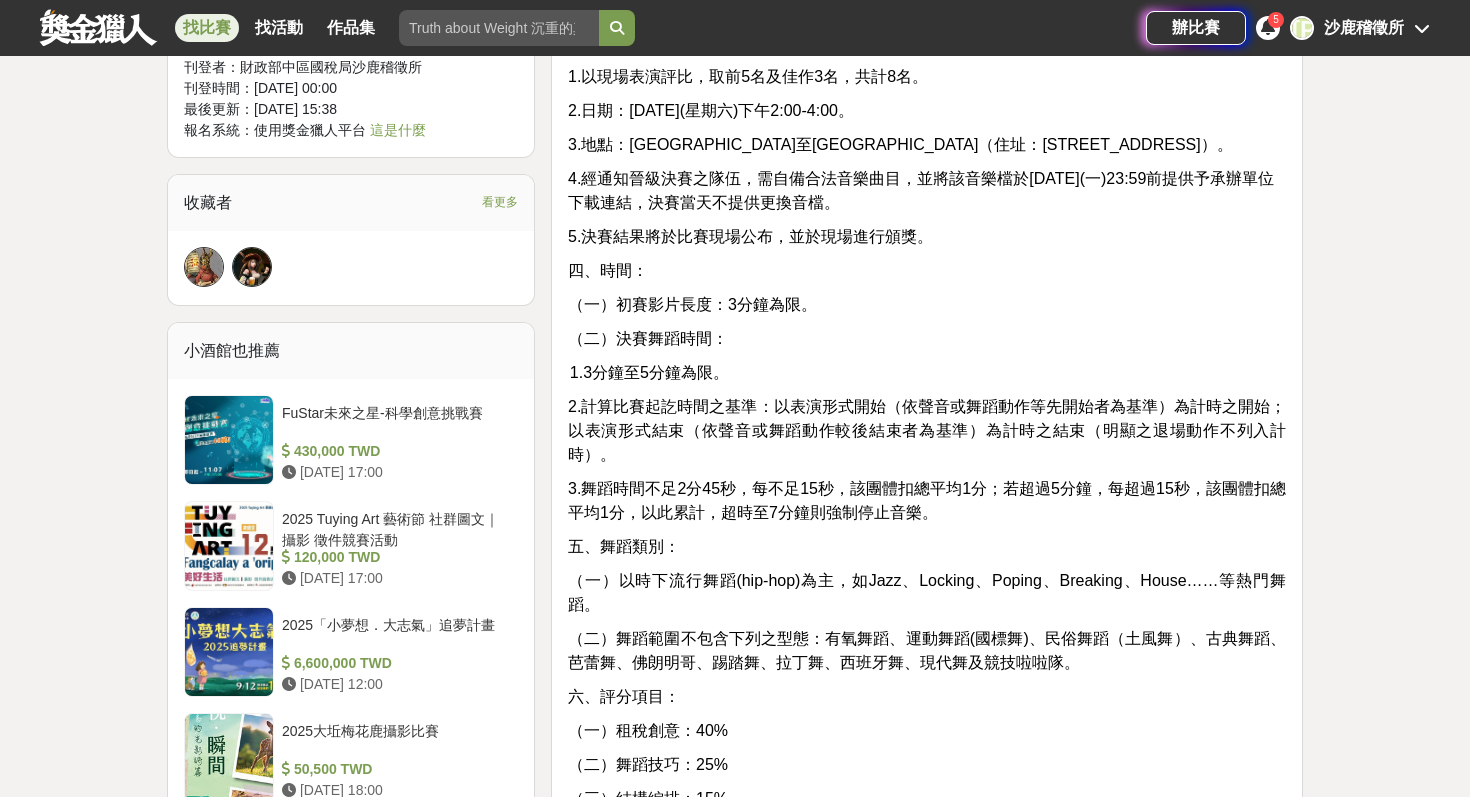 drag, startPoint x: 615, startPoint y: 403, endPoint x: 631, endPoint y: 447, distance: 46.818798 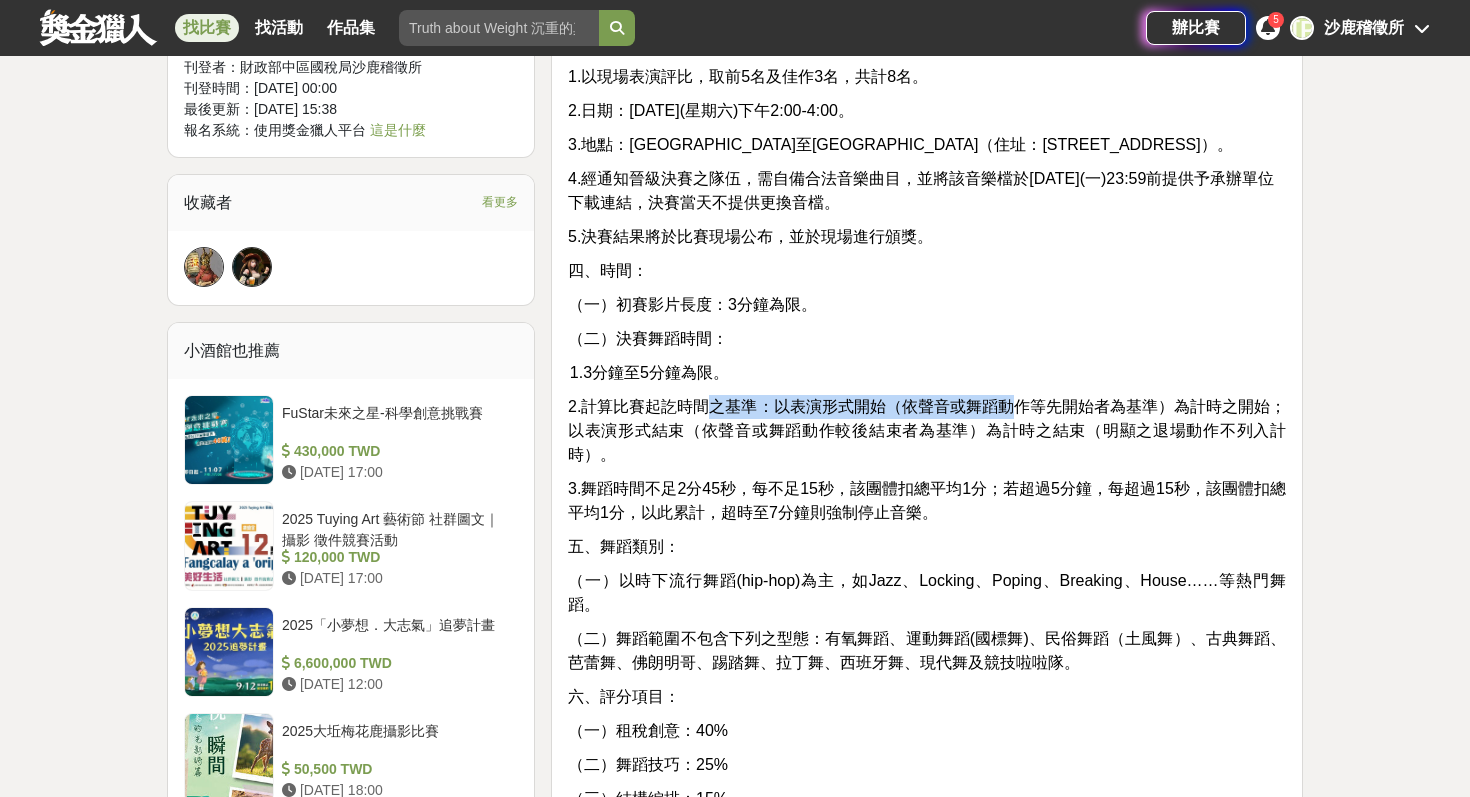 drag, startPoint x: 609, startPoint y: 405, endPoint x: 911, endPoint y: 401, distance: 302.0265 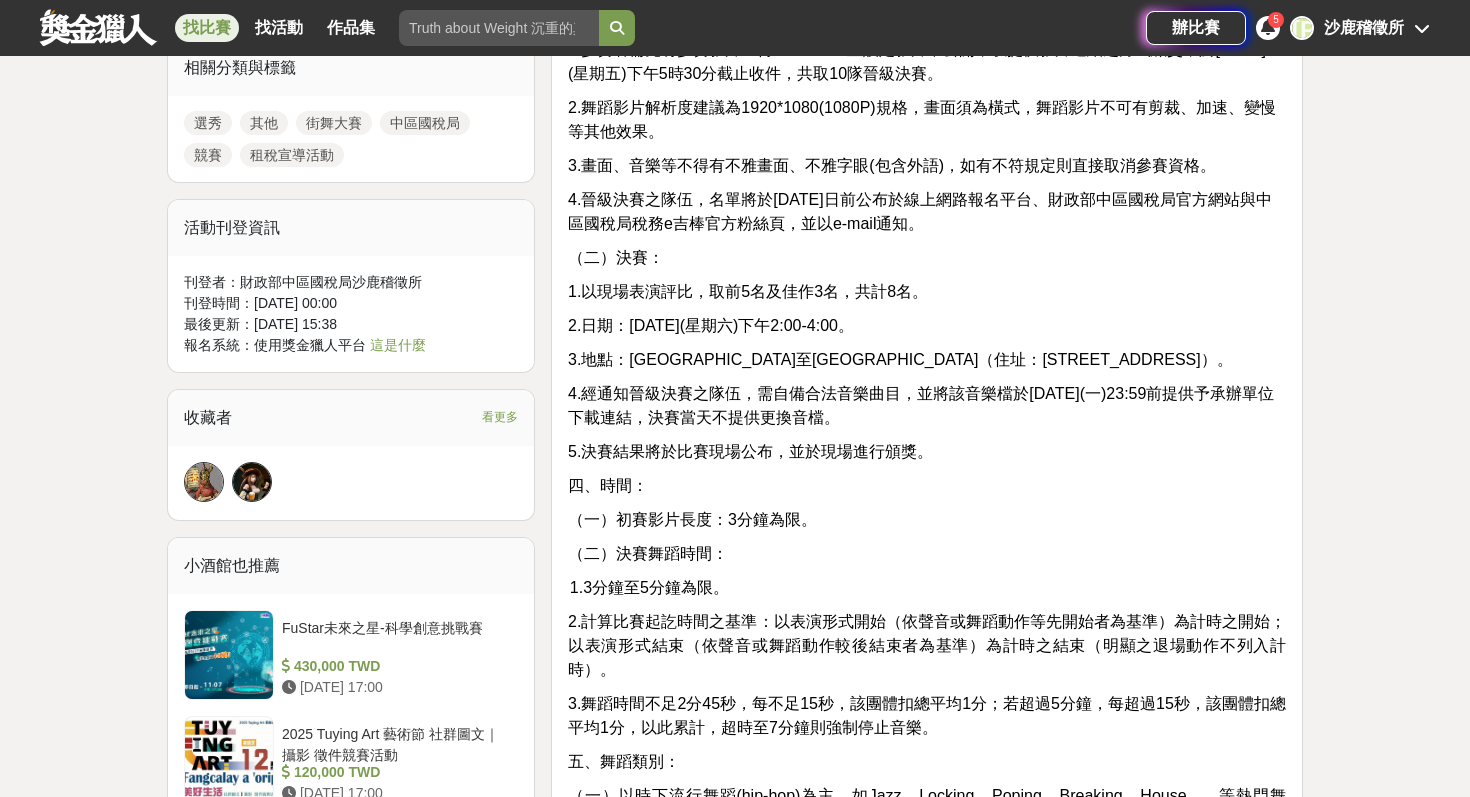 scroll, scrollTop: 1692, scrollLeft: 0, axis: vertical 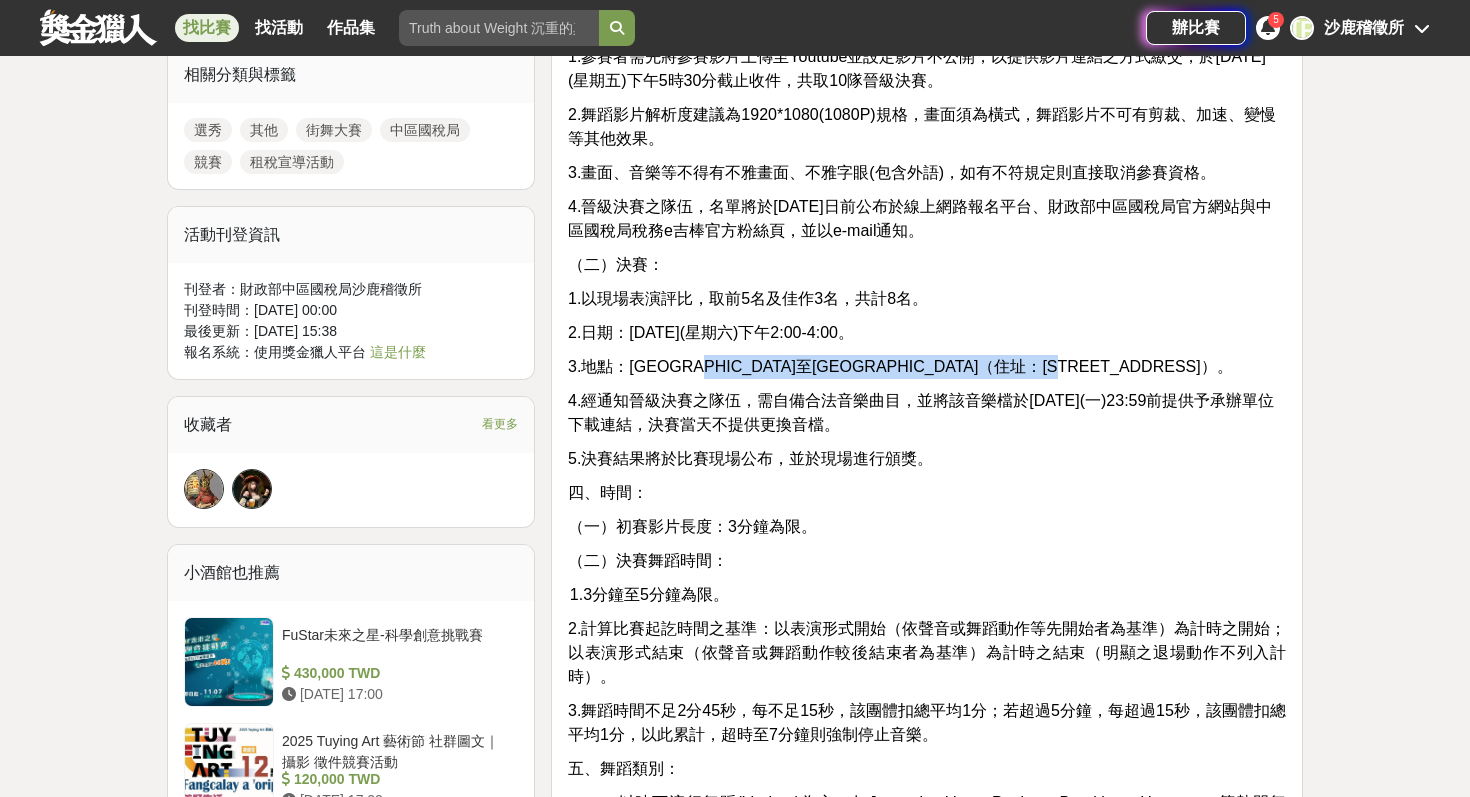 drag, startPoint x: 658, startPoint y: 368, endPoint x: 1143, endPoint y: 367, distance: 485.00104 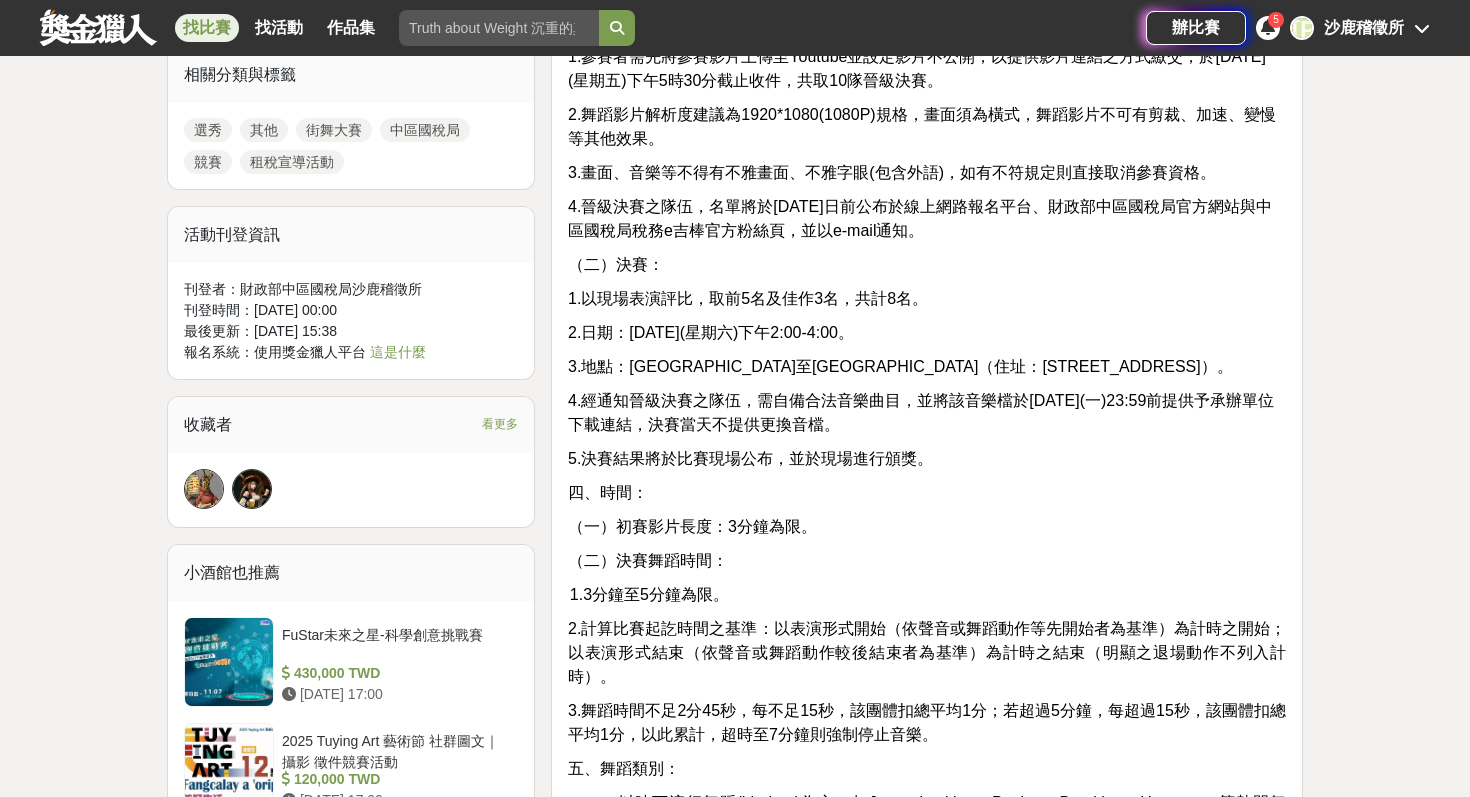 drag, startPoint x: 611, startPoint y: 331, endPoint x: 910, endPoint y: 326, distance: 299.0418 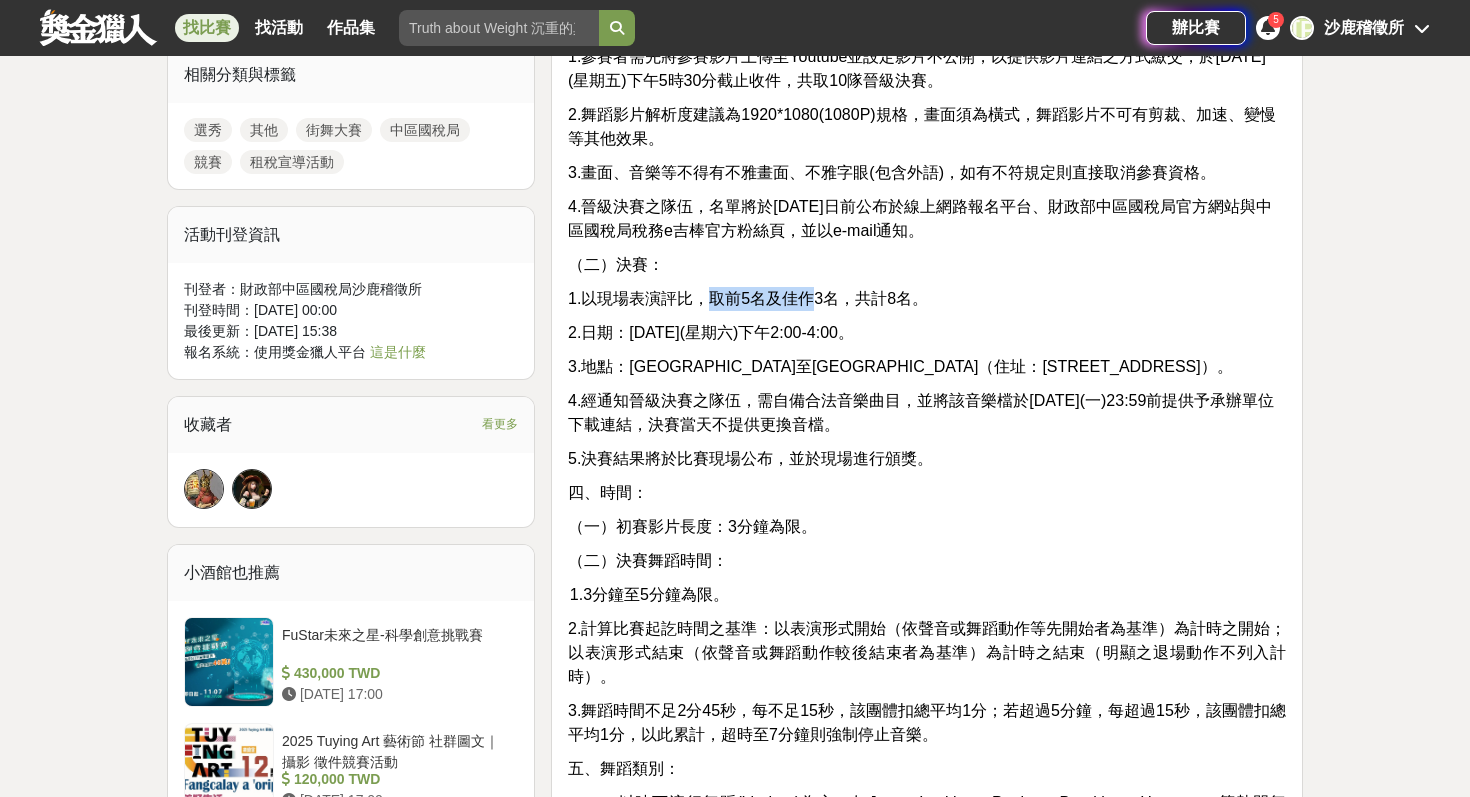 drag, startPoint x: 610, startPoint y: 300, endPoint x: 720, endPoint y: 300, distance: 110 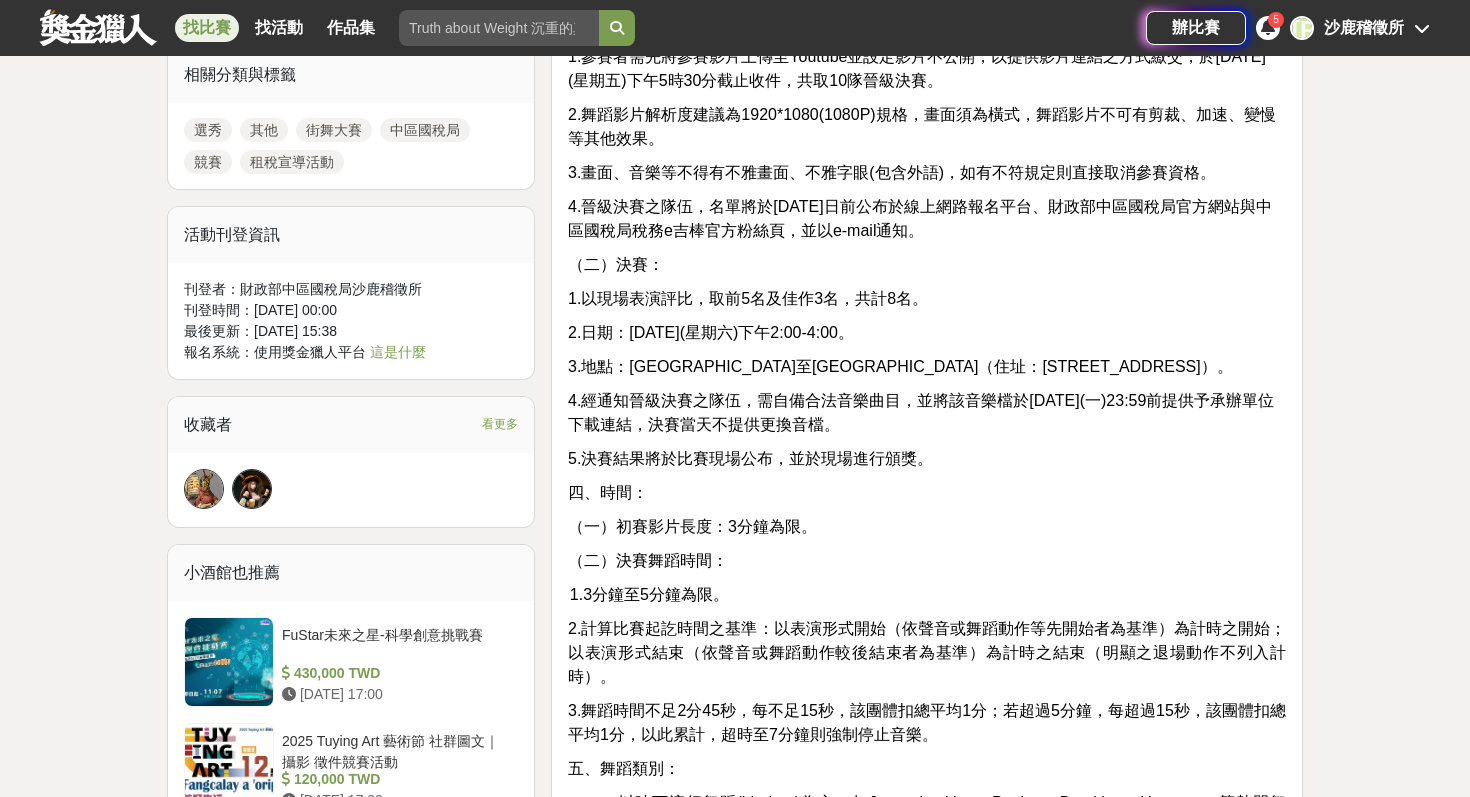 click on "壹、活動目的： 透過舞蹈競賽的形式，推廣雲端發票觀念，使學生了解購物消費以載具儲存雲端發票之便利性及提升載具使用率。 貳、辦理單位： 一、主辦單位：財政部中區國稅局 二、承辦單位：財政部中區國稅局沙鹿稽徵所 三、協辦單位：財政部中區國稅局所屬分局、稽徵所及臺中市地方稅務局 參、比賽內容： 以時下流行舞蹈呈現，並加入租稅元素，透過初賽影片評選、決賽現場評比，推廣購物消費索取雲端發票及統一發票，以及兌獎多元服務管道之便利性。 肆、參賽資格： 凡就讀高中(職)或大專校院日夜間部之在校學生(含研究生及應屆畢業生)。 伍、報名日期、方式： 一、截止日期：即日起至[DATE](星期五)下午5時30分止，逾期恕不受理報名。 二、方式：     （一）採線上網路平台(報名網址：[URL][DOMAIN_NAME]。      9 月" at bounding box center [927, 1732] 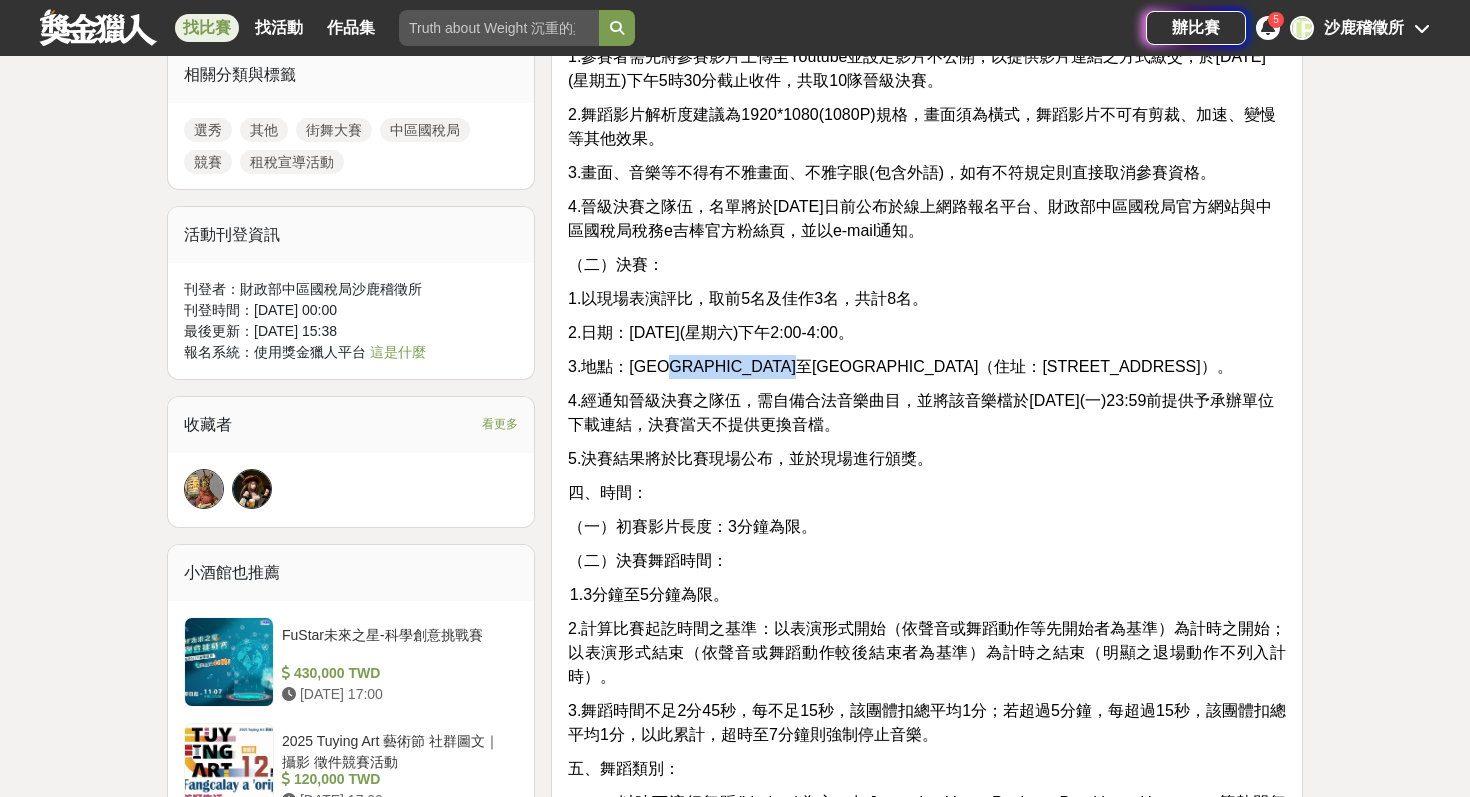 drag, startPoint x: 606, startPoint y: 366, endPoint x: 810, endPoint y: 366, distance: 204 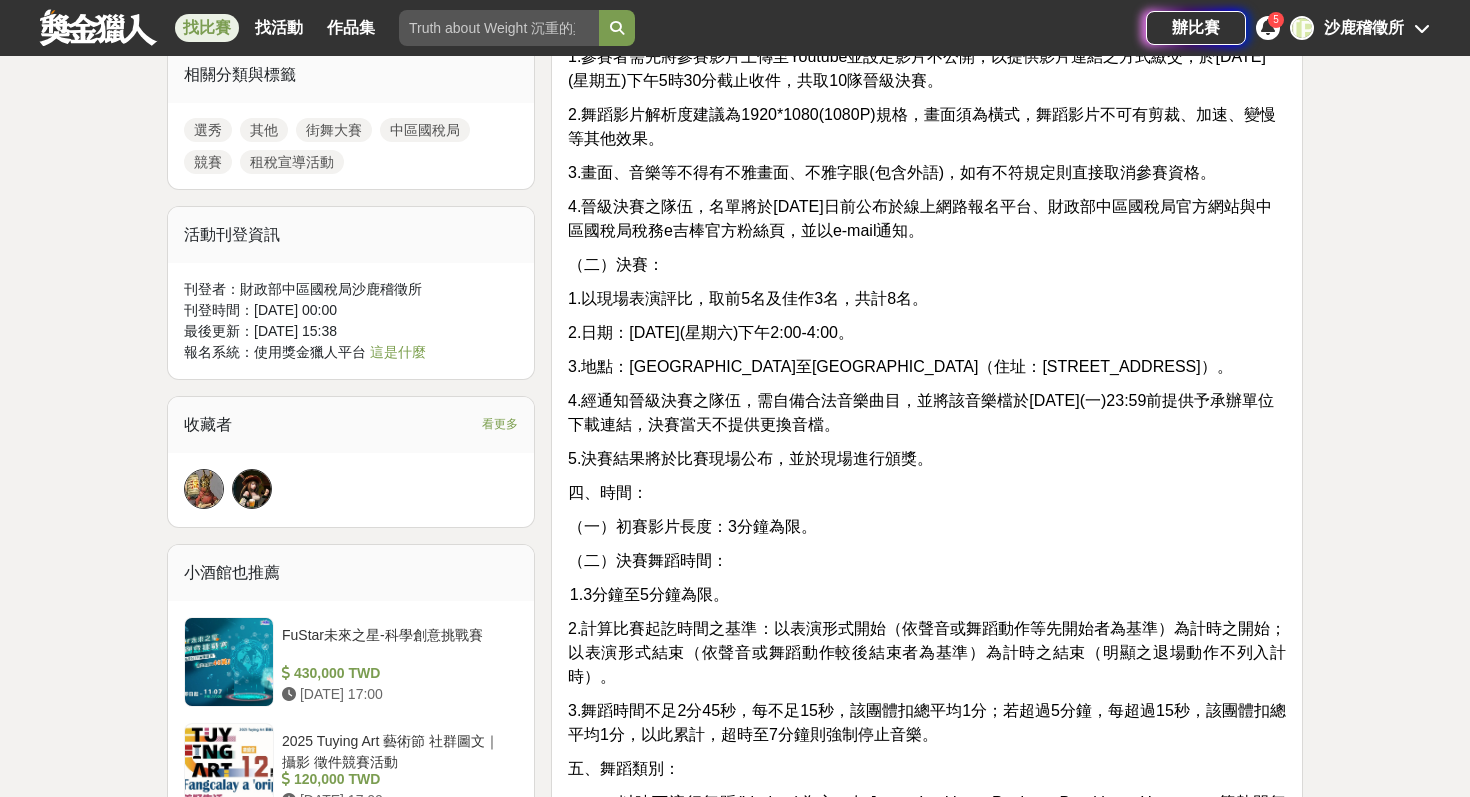 click on "4.經通知晉級決賽之隊伍，需自備合法音樂曲目，並將該音樂檔於[DATE](一)23:59前提供予承辦單位下載連結，決賽當天不提供更換音檔。" at bounding box center [921, 412] 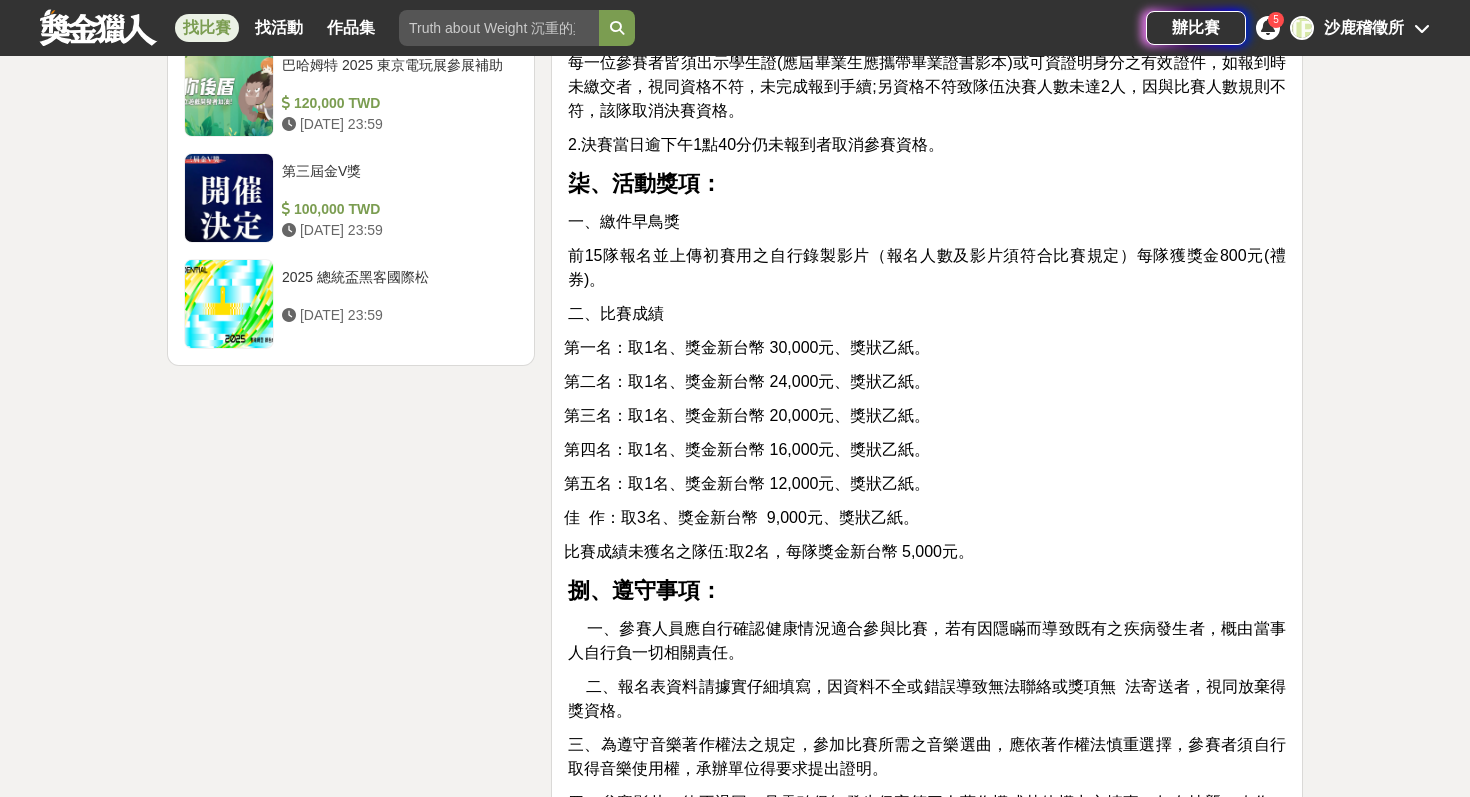 scroll, scrollTop: 3230, scrollLeft: 0, axis: vertical 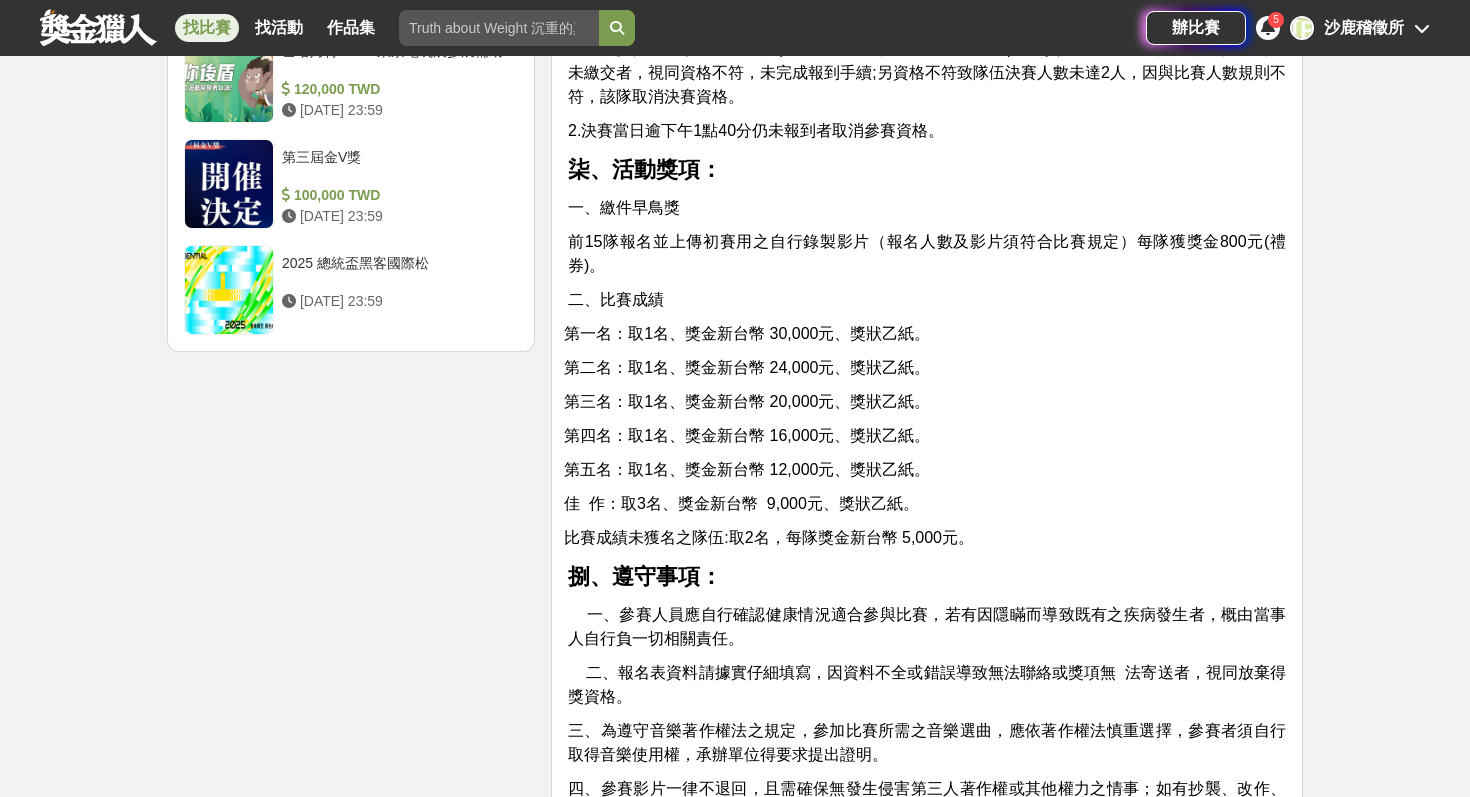 drag, startPoint x: 801, startPoint y: 331, endPoint x: 867, endPoint y: 340, distance: 66.61081 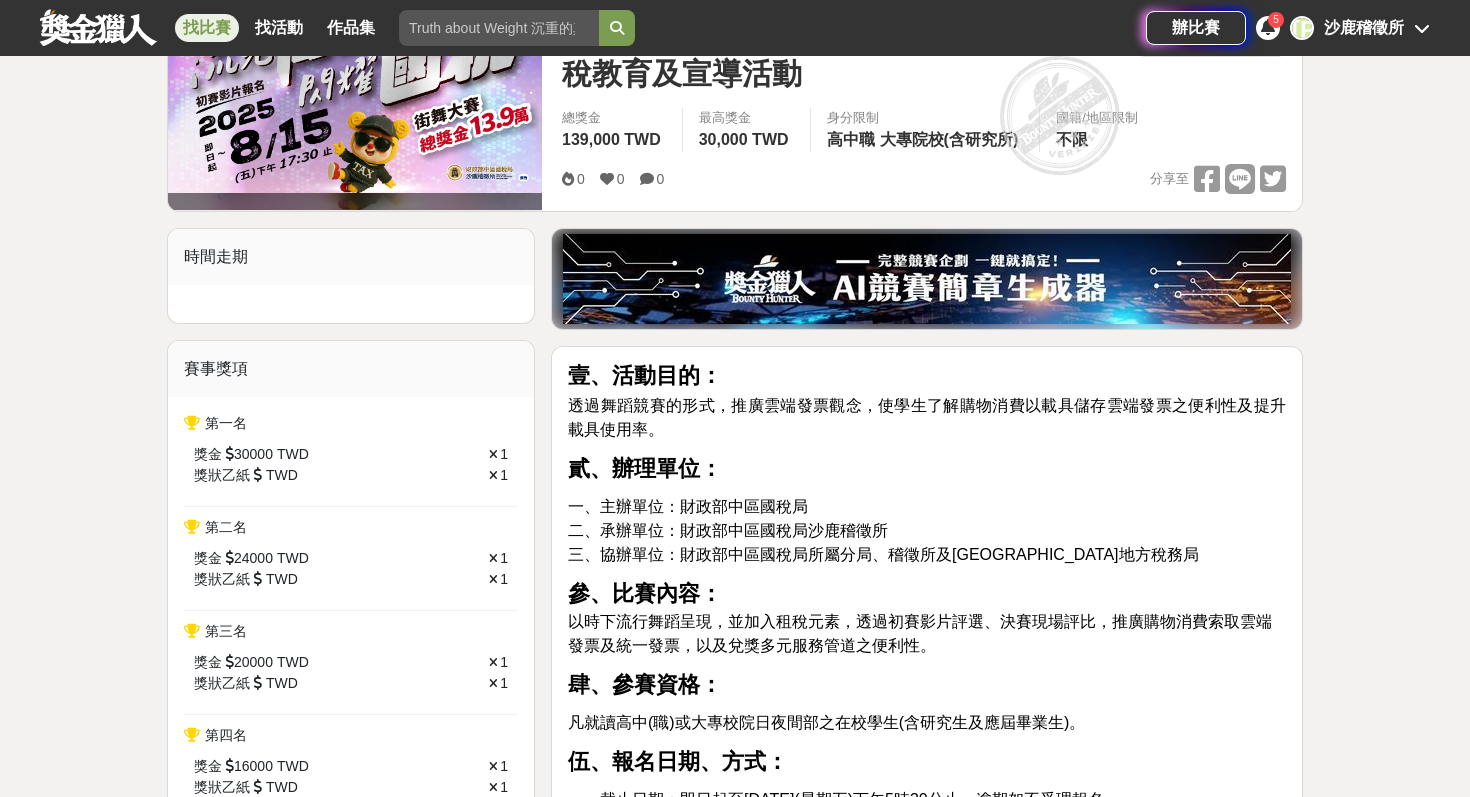 scroll, scrollTop: 396, scrollLeft: 0, axis: vertical 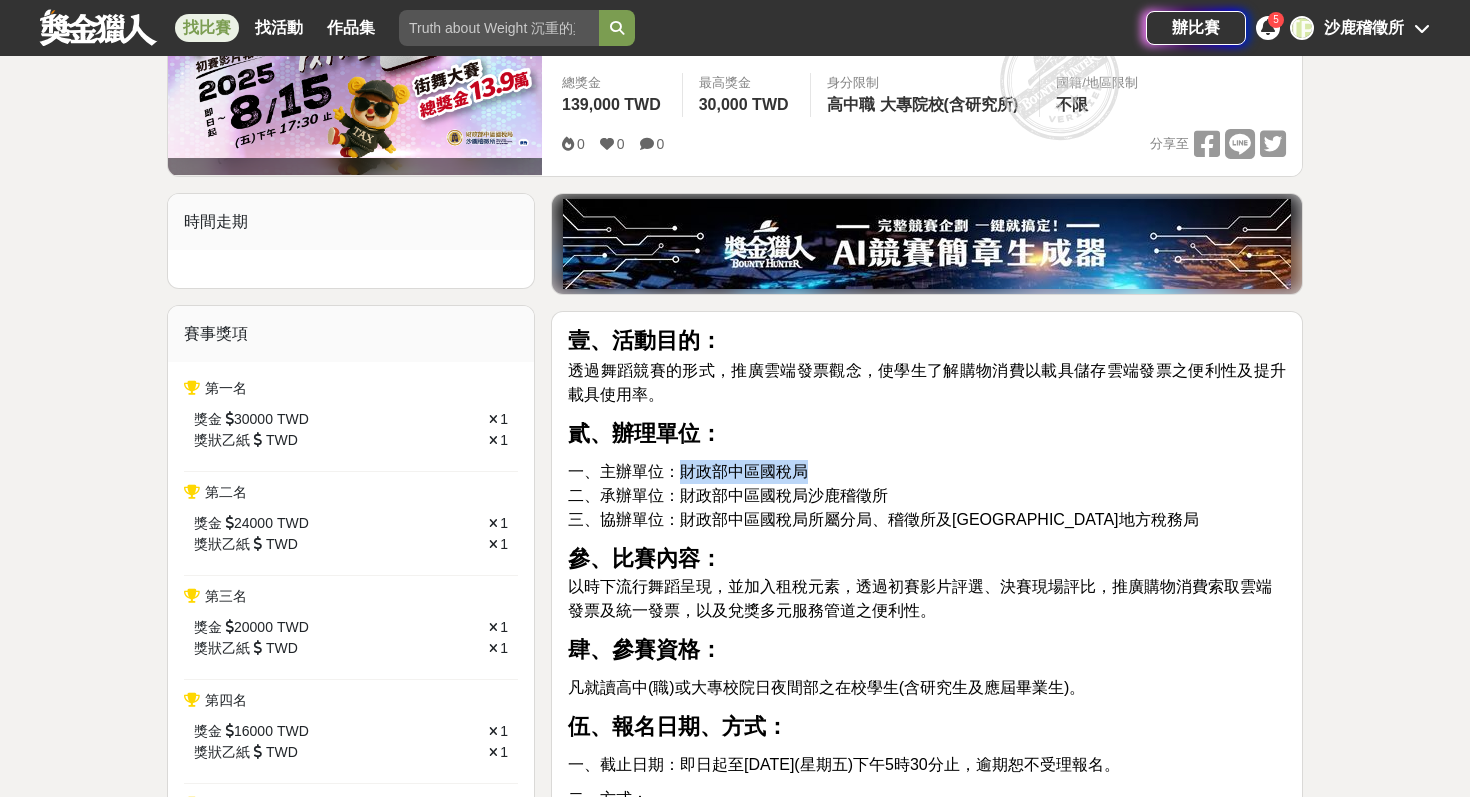 drag, startPoint x: 685, startPoint y: 472, endPoint x: 807, endPoint y: 464, distance: 122.26202 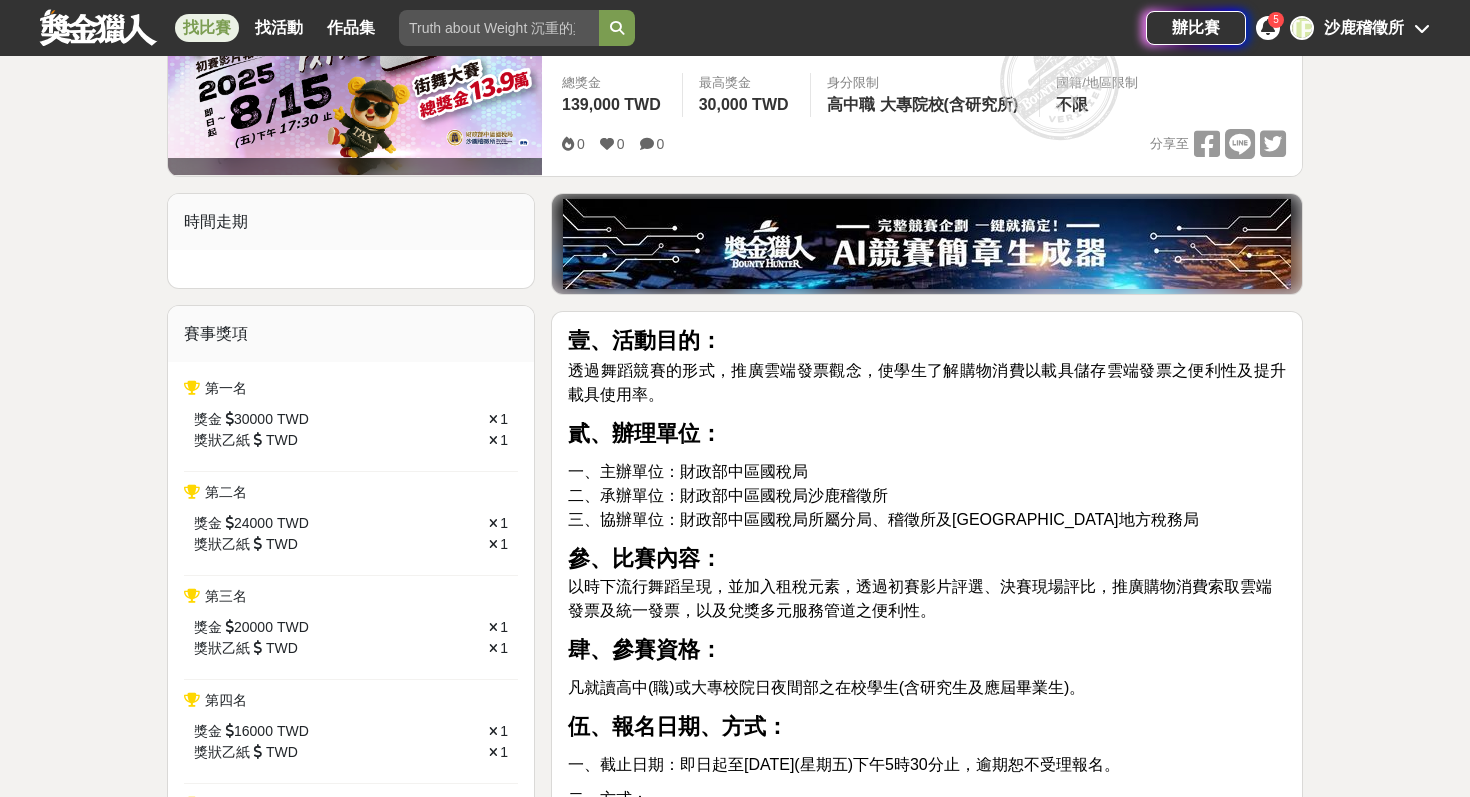 click on "二、承辦單位：財政部中區國稅局沙鹿稽徵所" at bounding box center (728, 495) 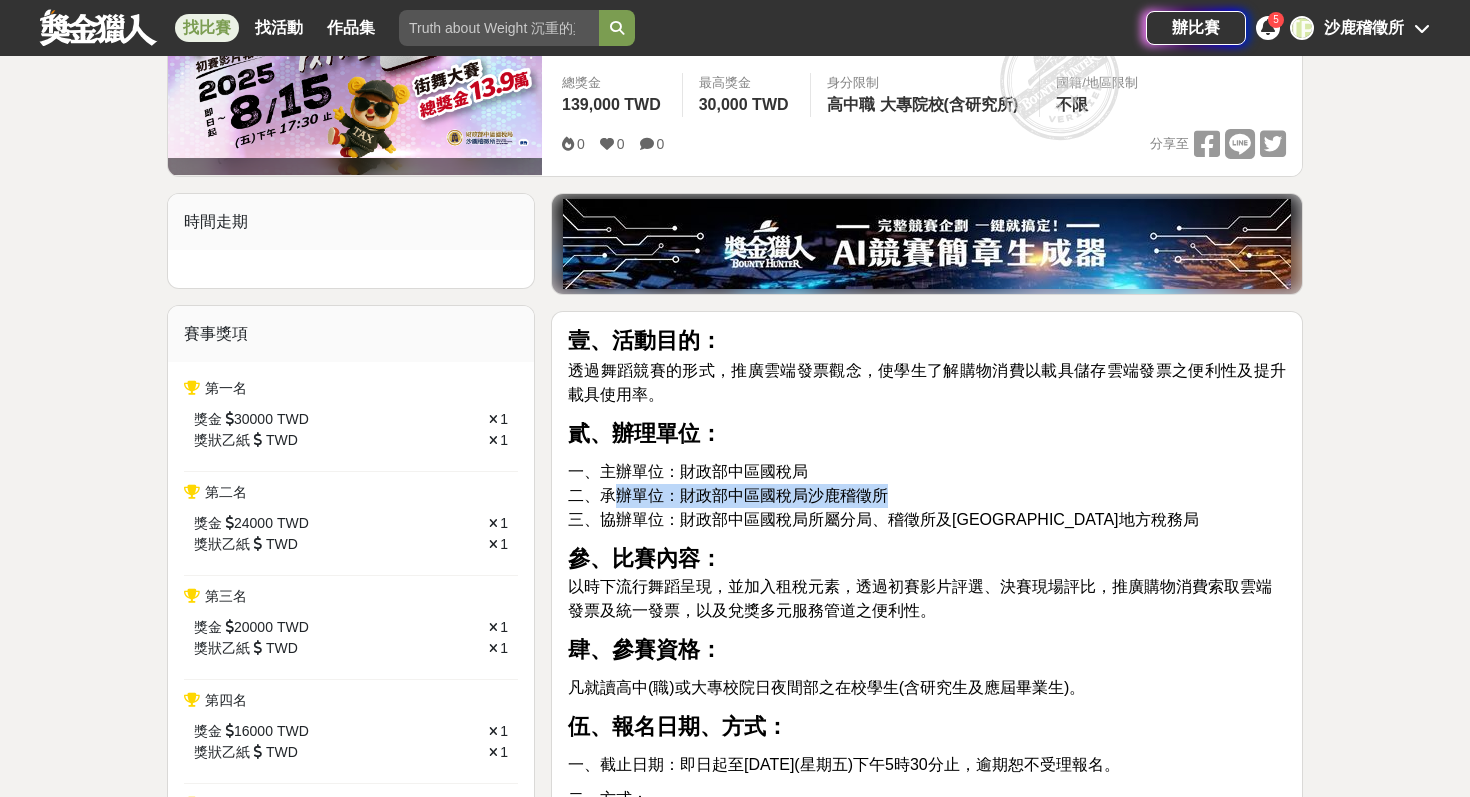 drag, startPoint x: 899, startPoint y: 496, endPoint x: 618, endPoint y: 496, distance: 281 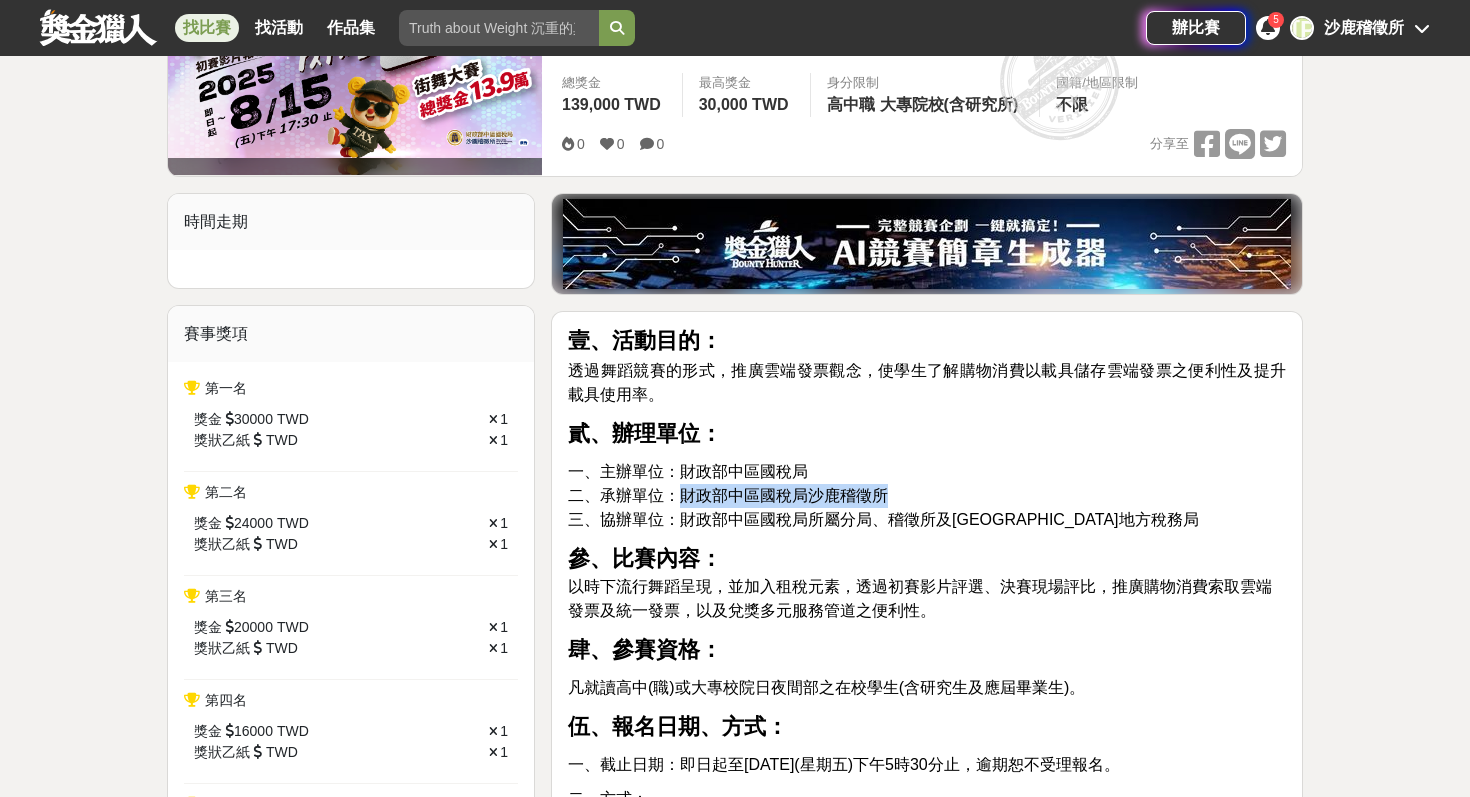 drag, startPoint x: 894, startPoint y: 492, endPoint x: 679, endPoint y: 494, distance: 215.00931 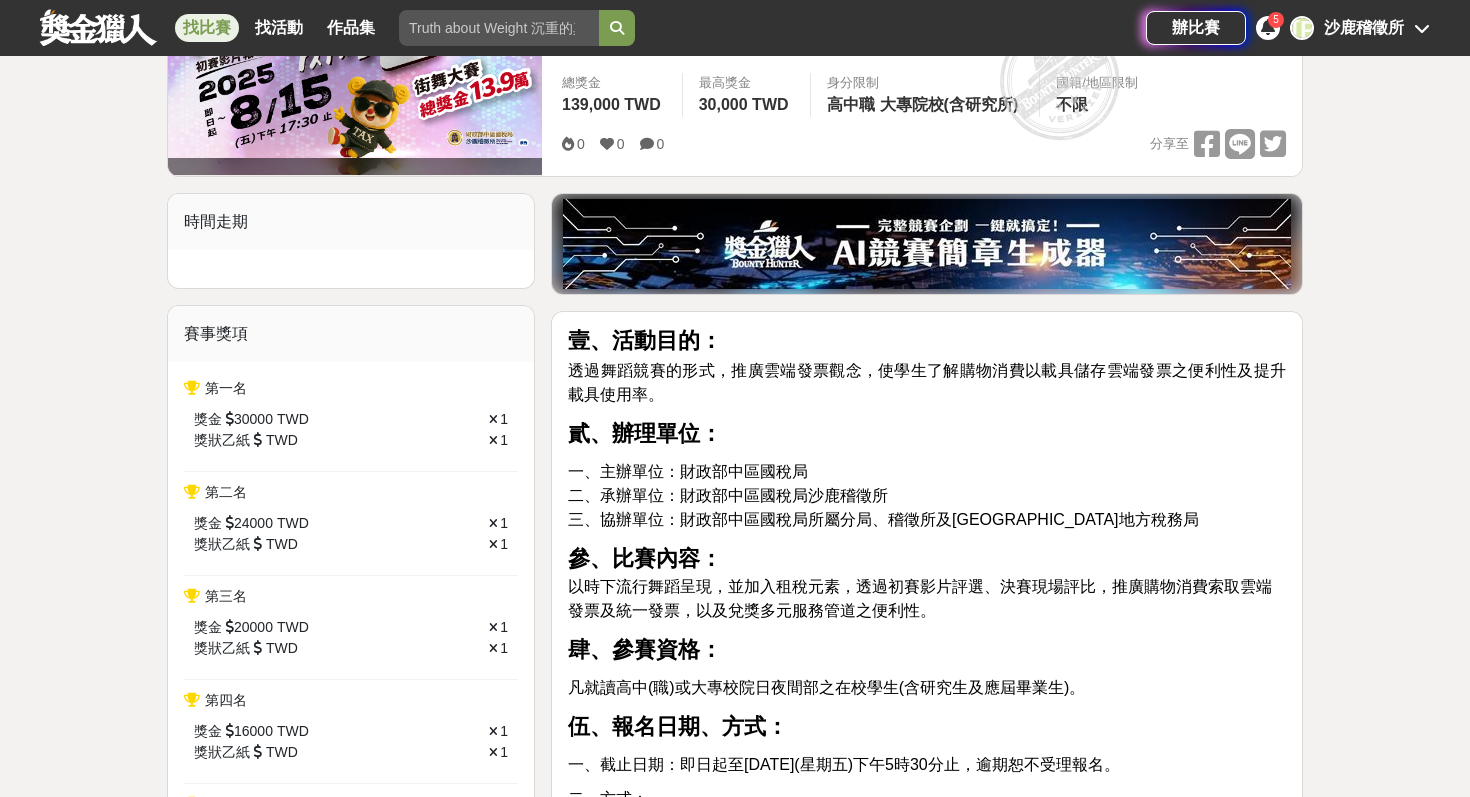 click on "壹、活動目的： 透過舞蹈競賽的形式，推廣雲端發票觀念，使學生了解購物消費以載具儲存雲端發票之便利性及提升載具使用率。 貳、辦理單位： 一、主辦單位：財政部中區國稅局 二、承辦單位：財政部中區國稅局沙鹿稽徵所 三、協辦單位：財政部中區國稅局所屬分局、稽徵所及臺中市地方稅務局 參、比賽內容： 以時下流行舞蹈呈現，並加入租稅元素，透過初賽影片評選、決賽現場評比，推廣購物消費索取雲端發票及統一發票，以及兌獎多元服務管道之便利性。 肆、參賽資格： 凡就讀高中(職)或大專校院日夜間部之在校學生(含研究生及應屆畢業生)。 伍、報名日期、方式： 一、截止日期：即日起至[DATE](星期五)下午5時30分止，逾期恕不受理報名。 二、方式：     （一）採線上網路平台(報名網址：[URL][DOMAIN_NAME]。      9 月" at bounding box center [927, 3028] 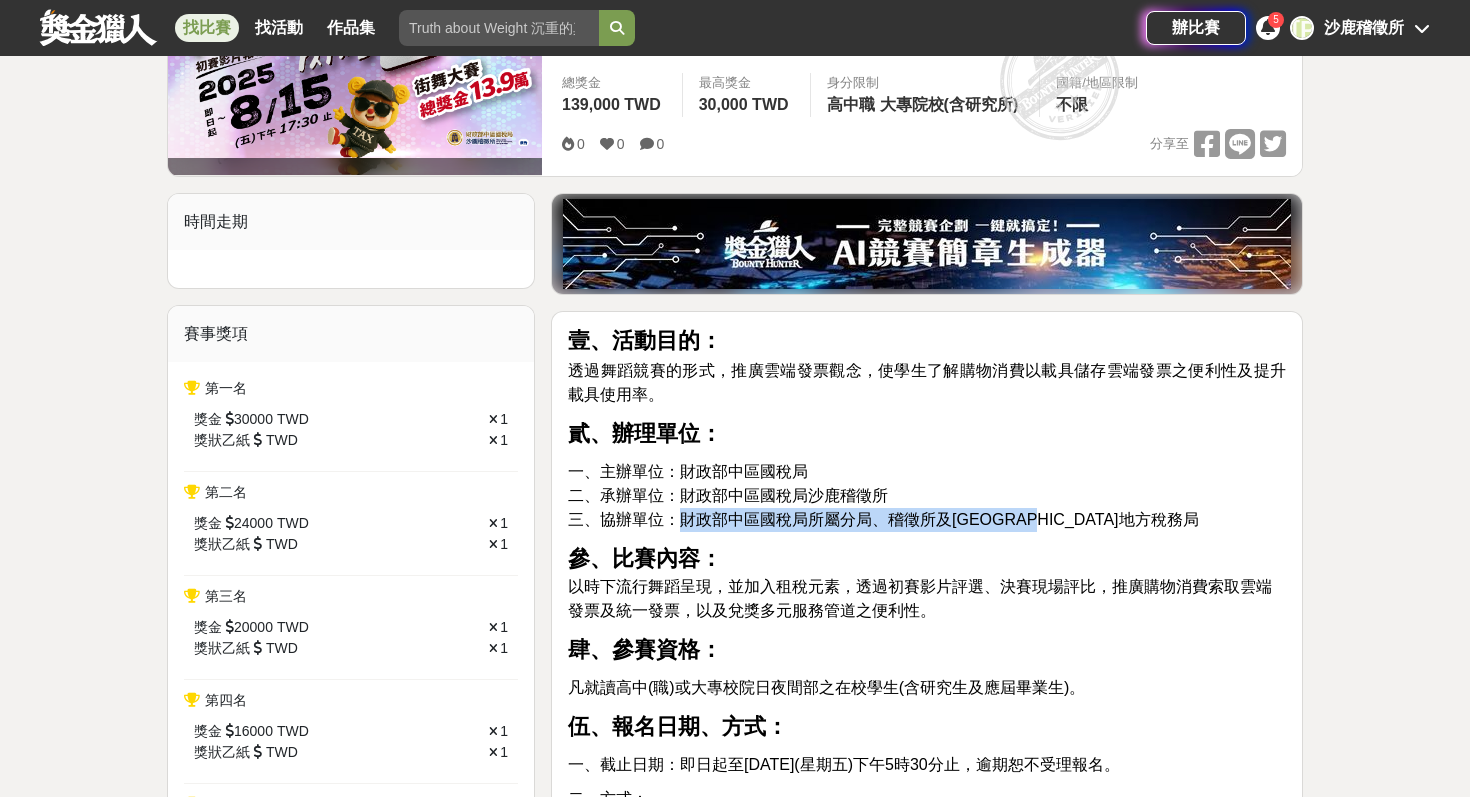 drag, startPoint x: 672, startPoint y: 522, endPoint x: 1112, endPoint y: 514, distance: 440.07272 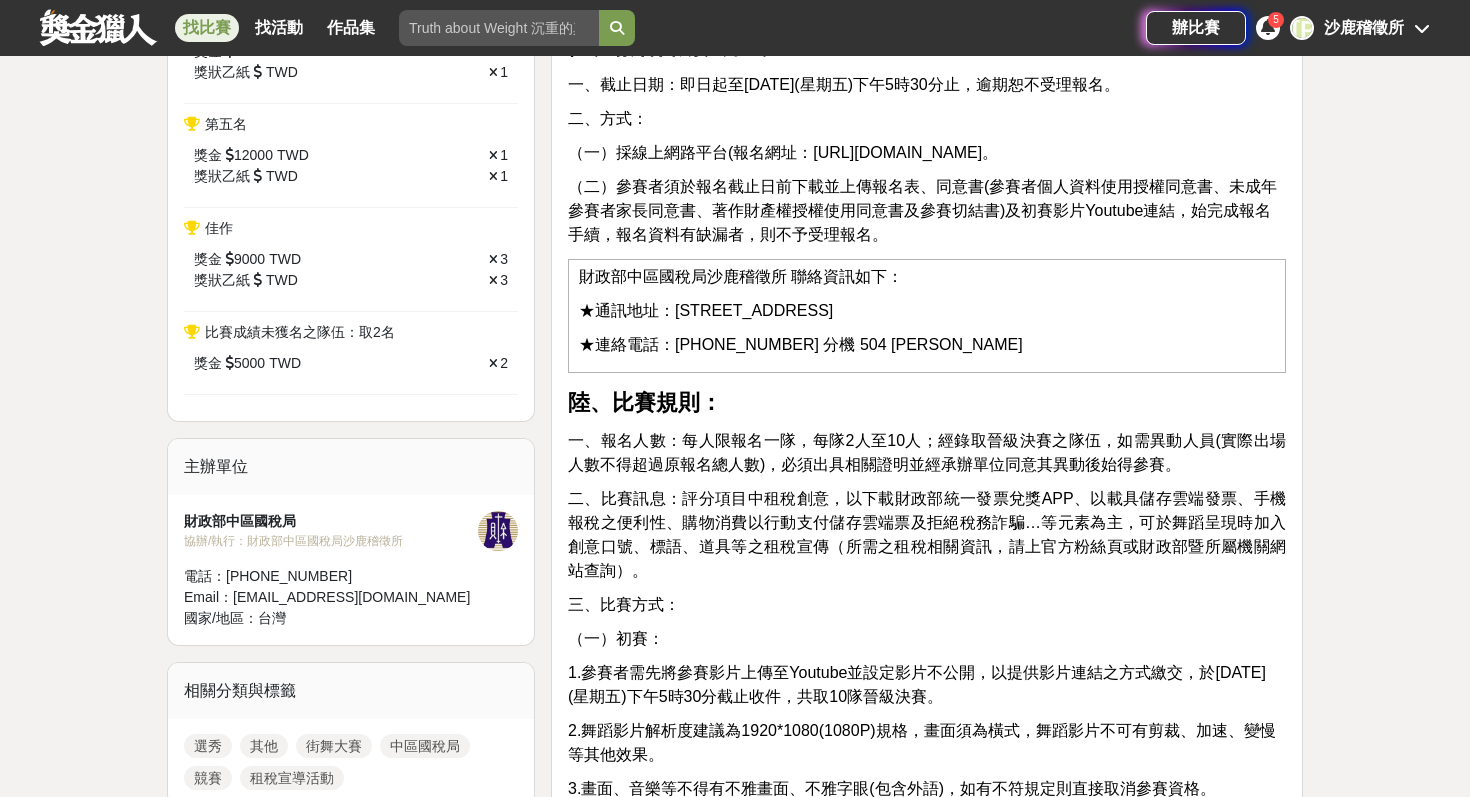 scroll, scrollTop: 1071, scrollLeft: 0, axis: vertical 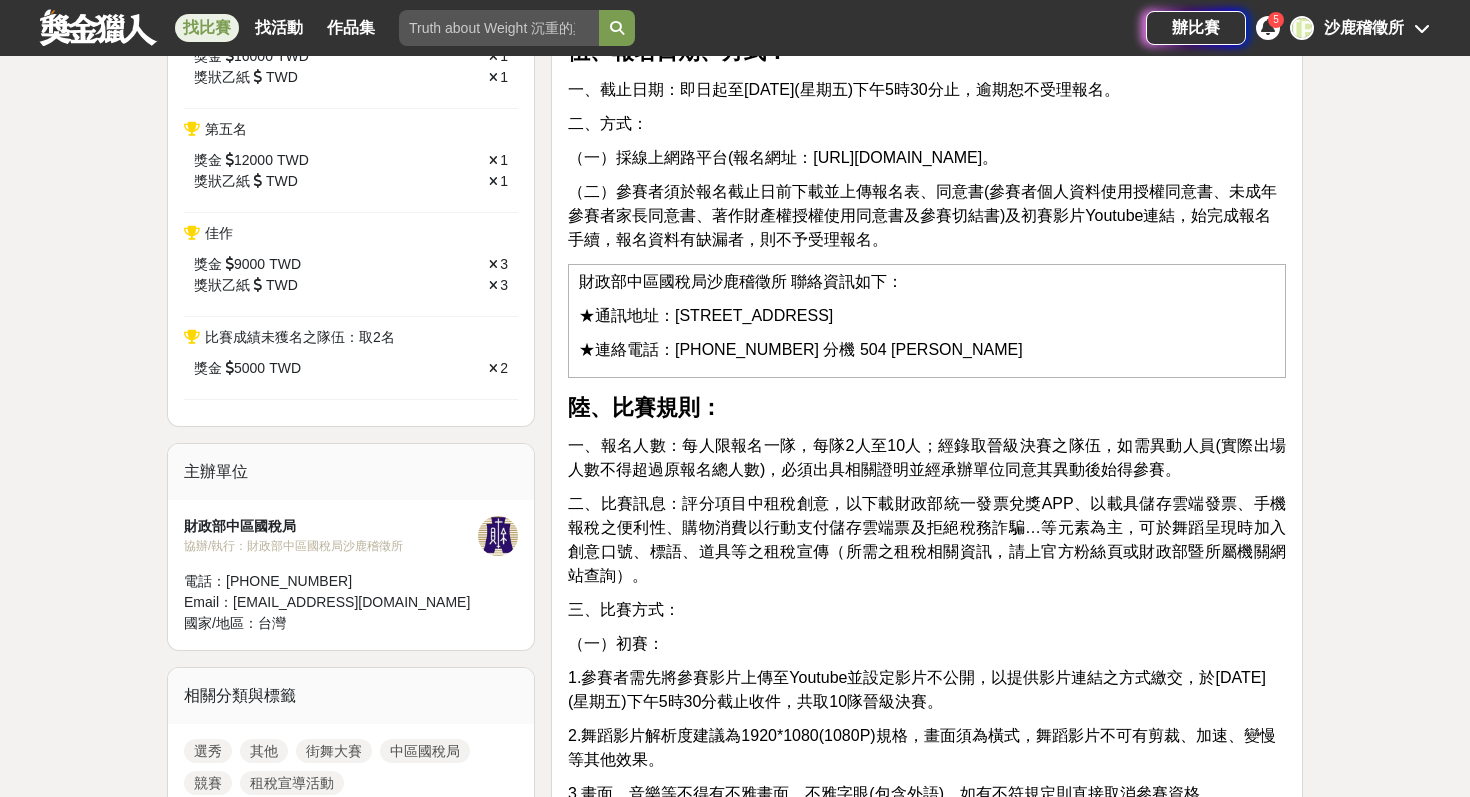 drag, startPoint x: 223, startPoint y: 581, endPoint x: 391, endPoint y: 580, distance: 168.00298 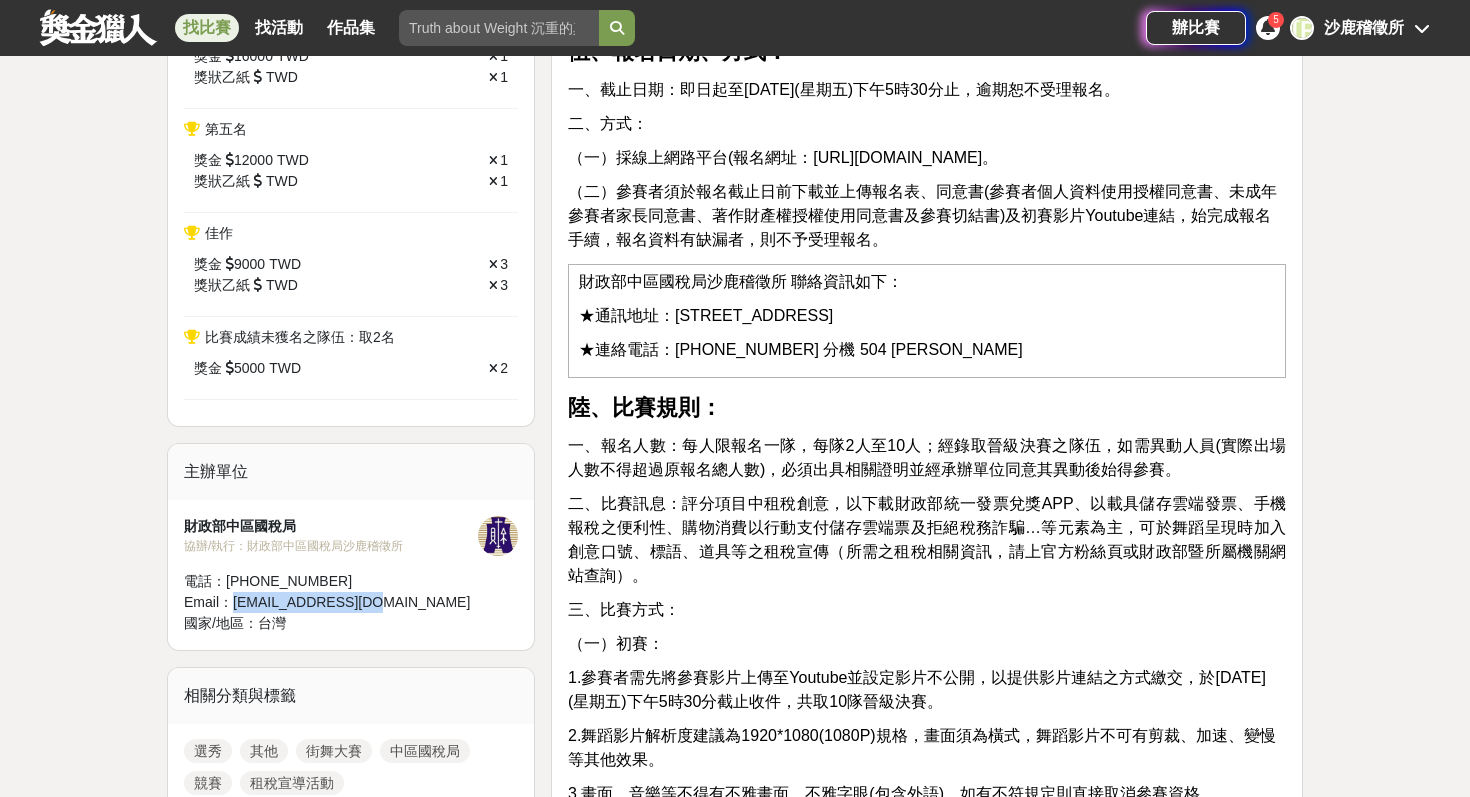 drag, startPoint x: 395, startPoint y: 600, endPoint x: 239, endPoint y: 600, distance: 156 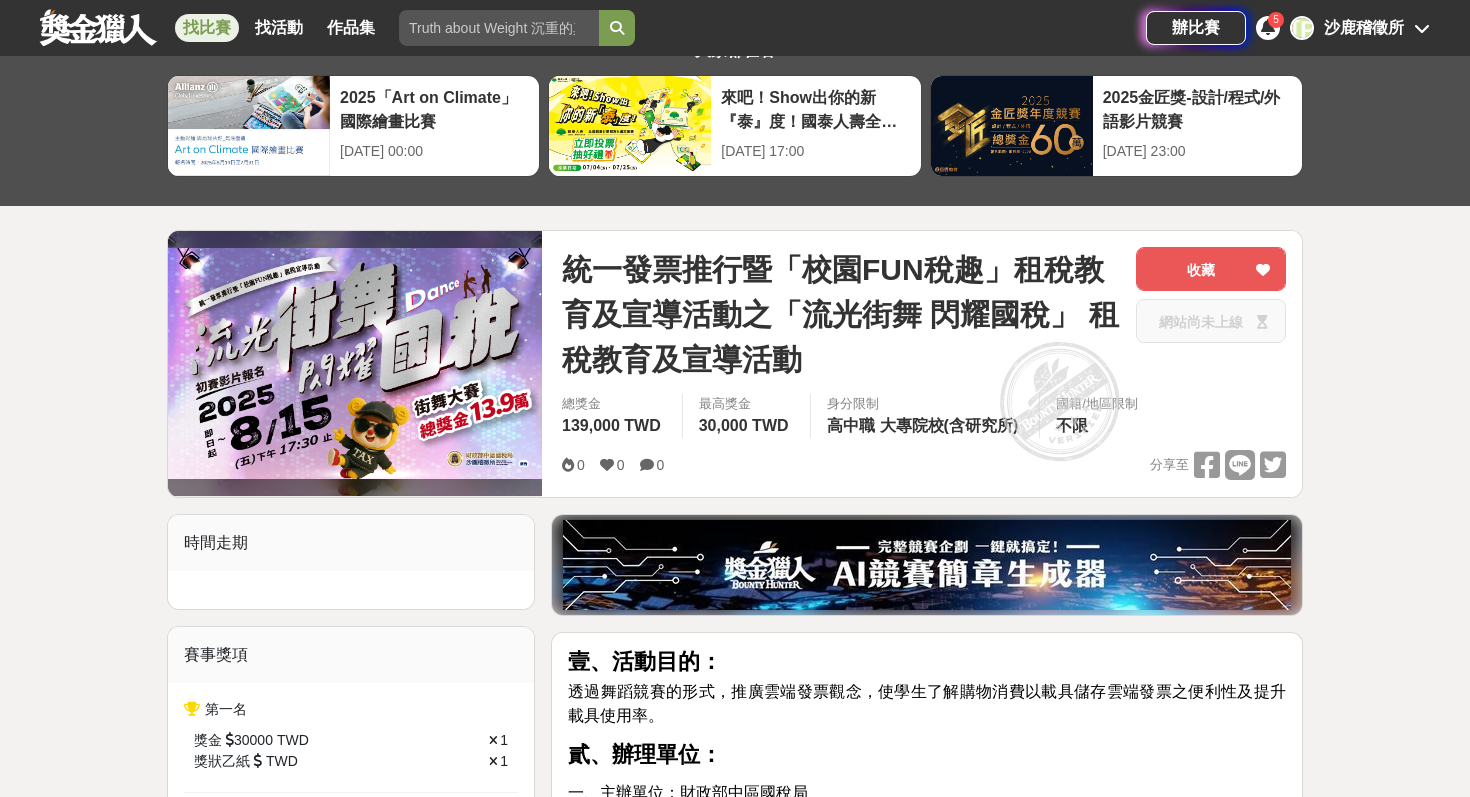 scroll, scrollTop: 0, scrollLeft: 0, axis: both 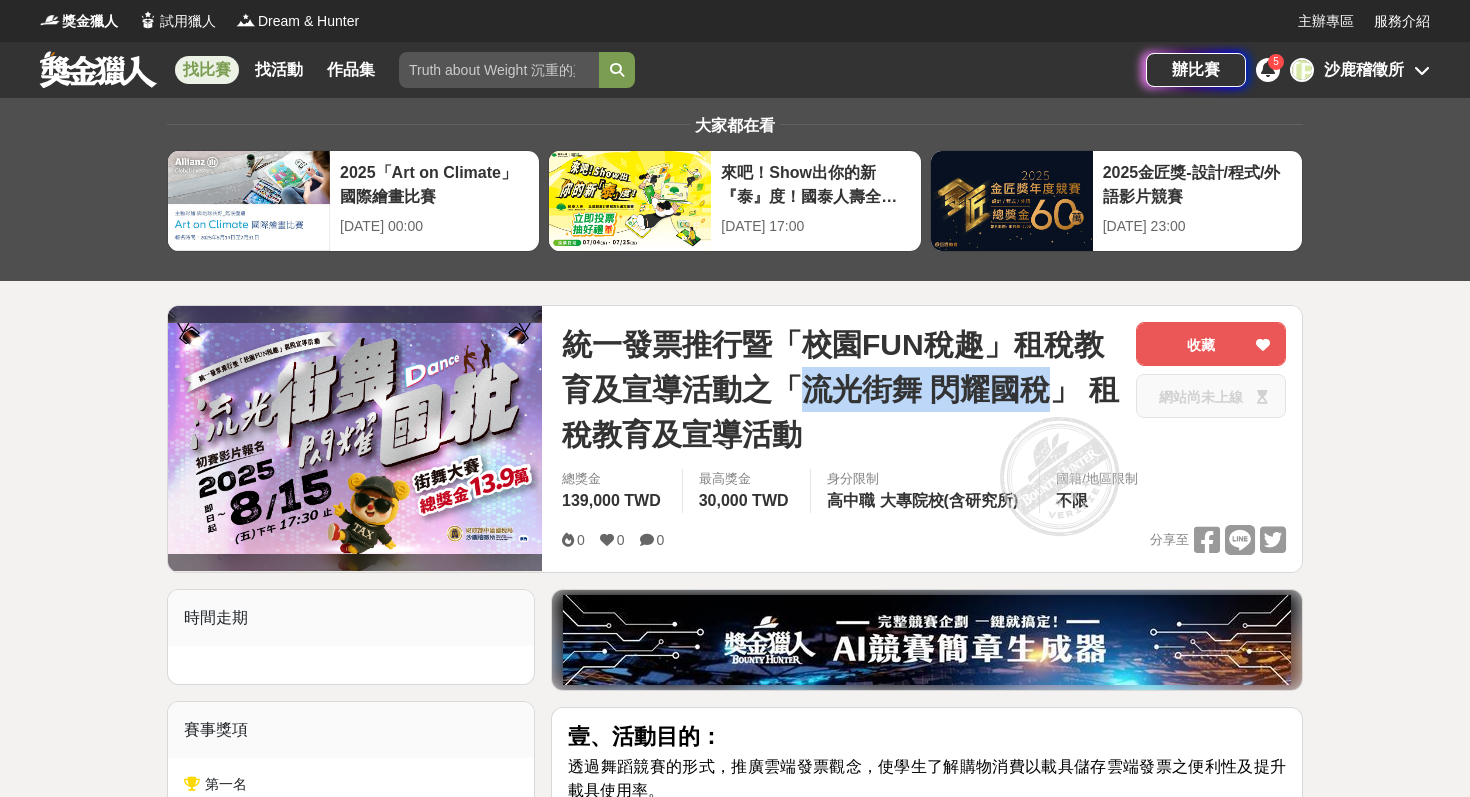 drag, startPoint x: 808, startPoint y: 389, endPoint x: 1043, endPoint y: 390, distance: 235.00212 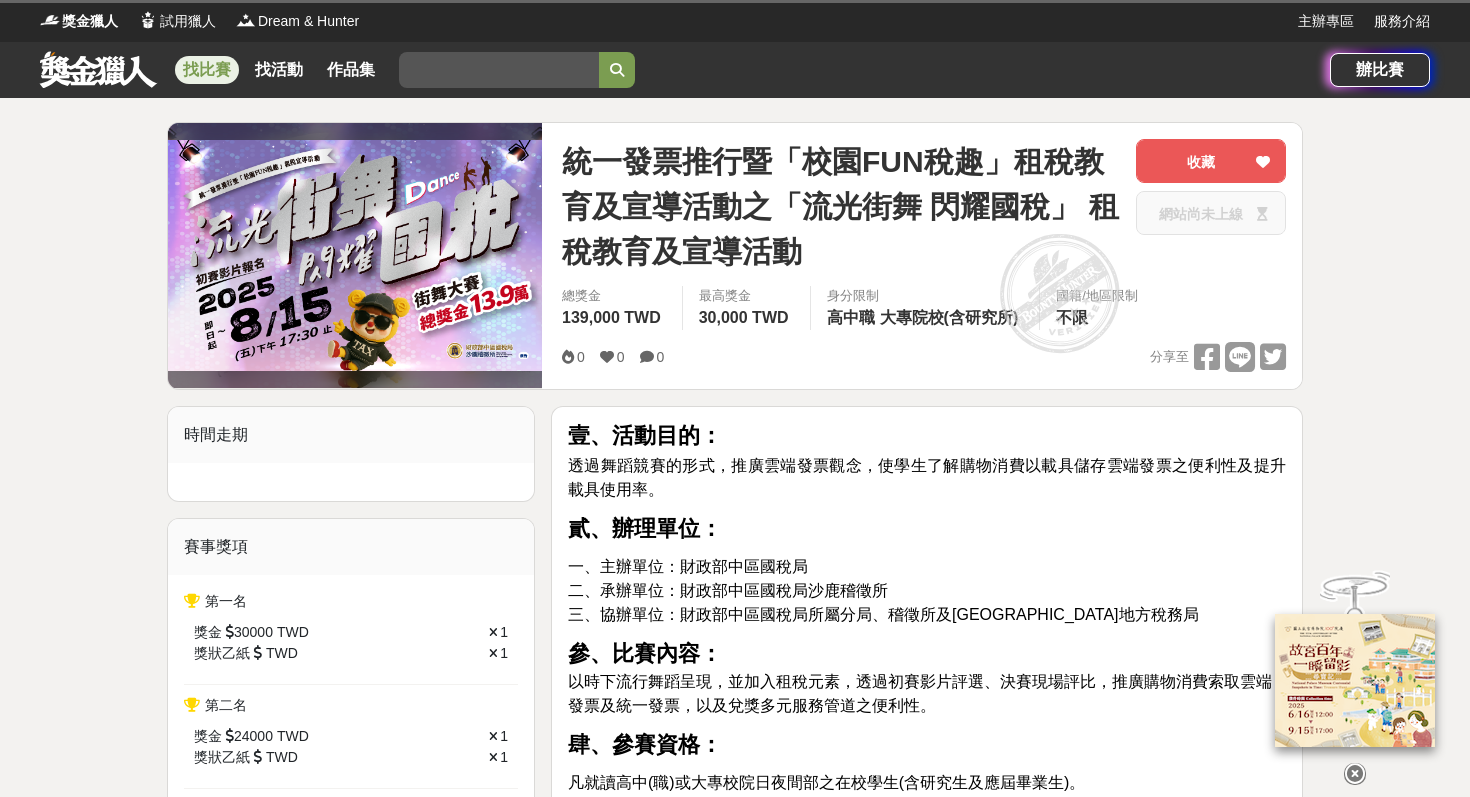 scroll, scrollTop: 0, scrollLeft: 0, axis: both 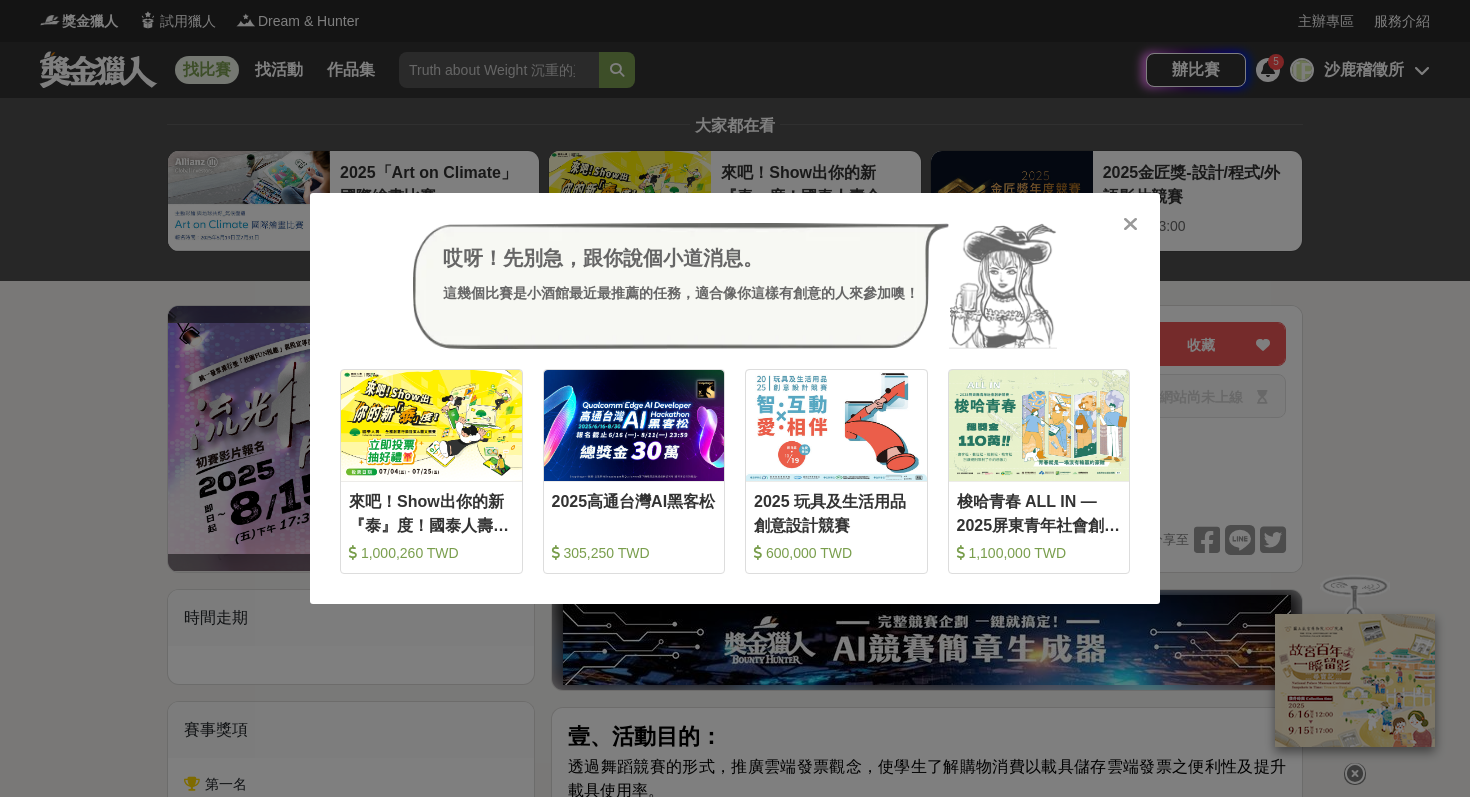 click on "哎呀！先別急，跟你說個小道消息。 這幾個比賽是小酒館最近最推薦的任務，適合像你這樣有創意的人來參加噢！" at bounding box center (735, 286) 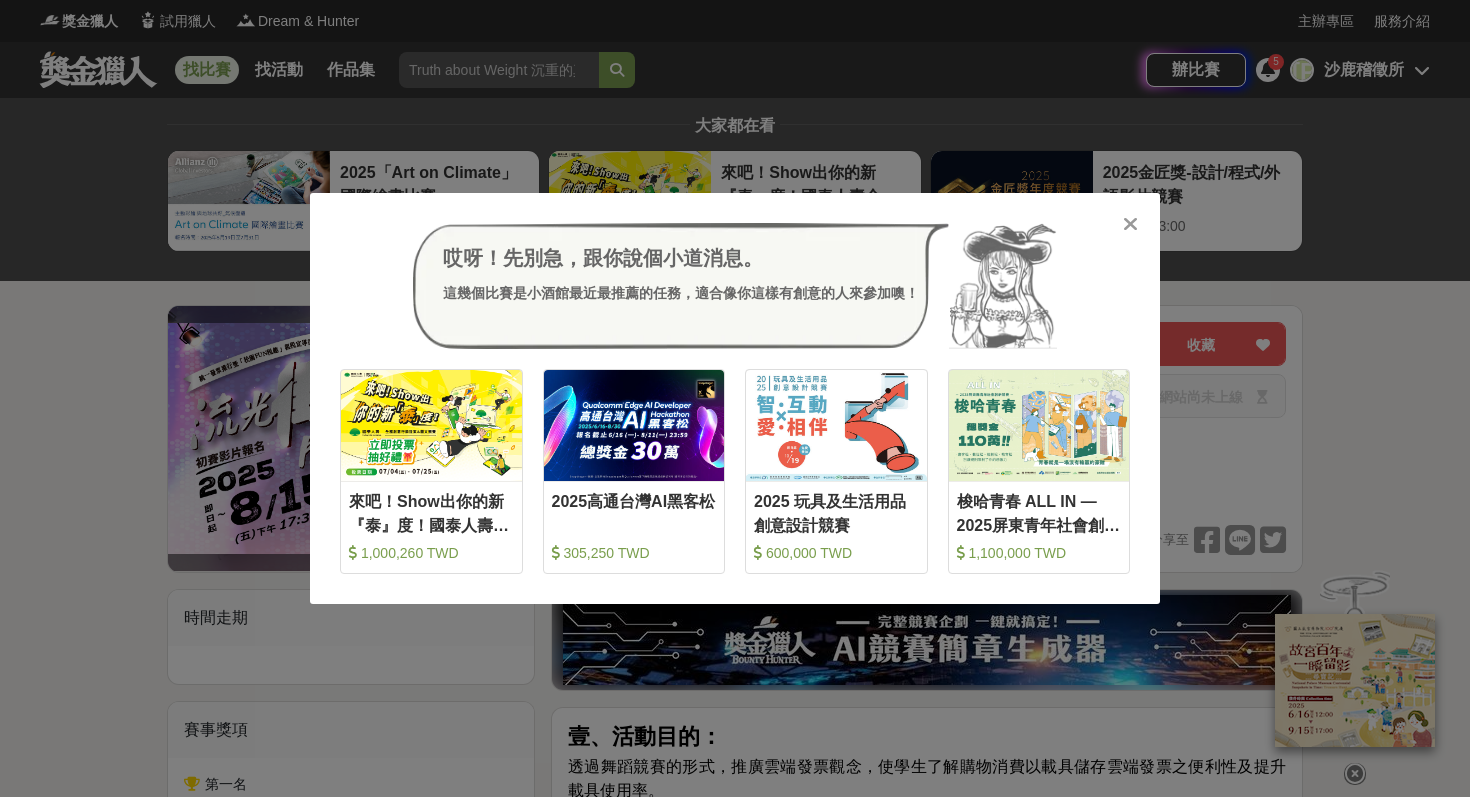 click at bounding box center (1130, 224) 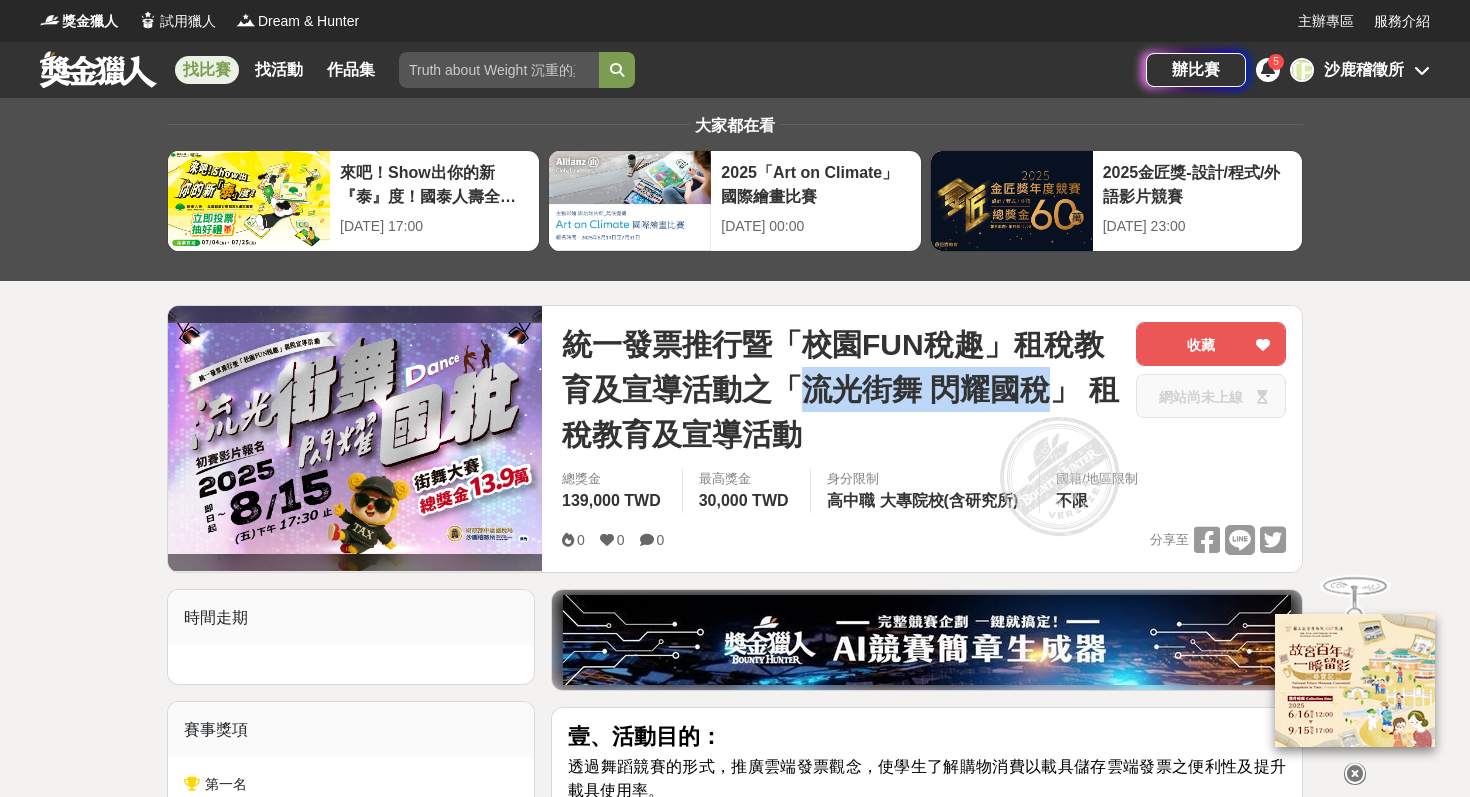 drag, startPoint x: 1032, startPoint y: 394, endPoint x: 809, endPoint y: 405, distance: 223.27113 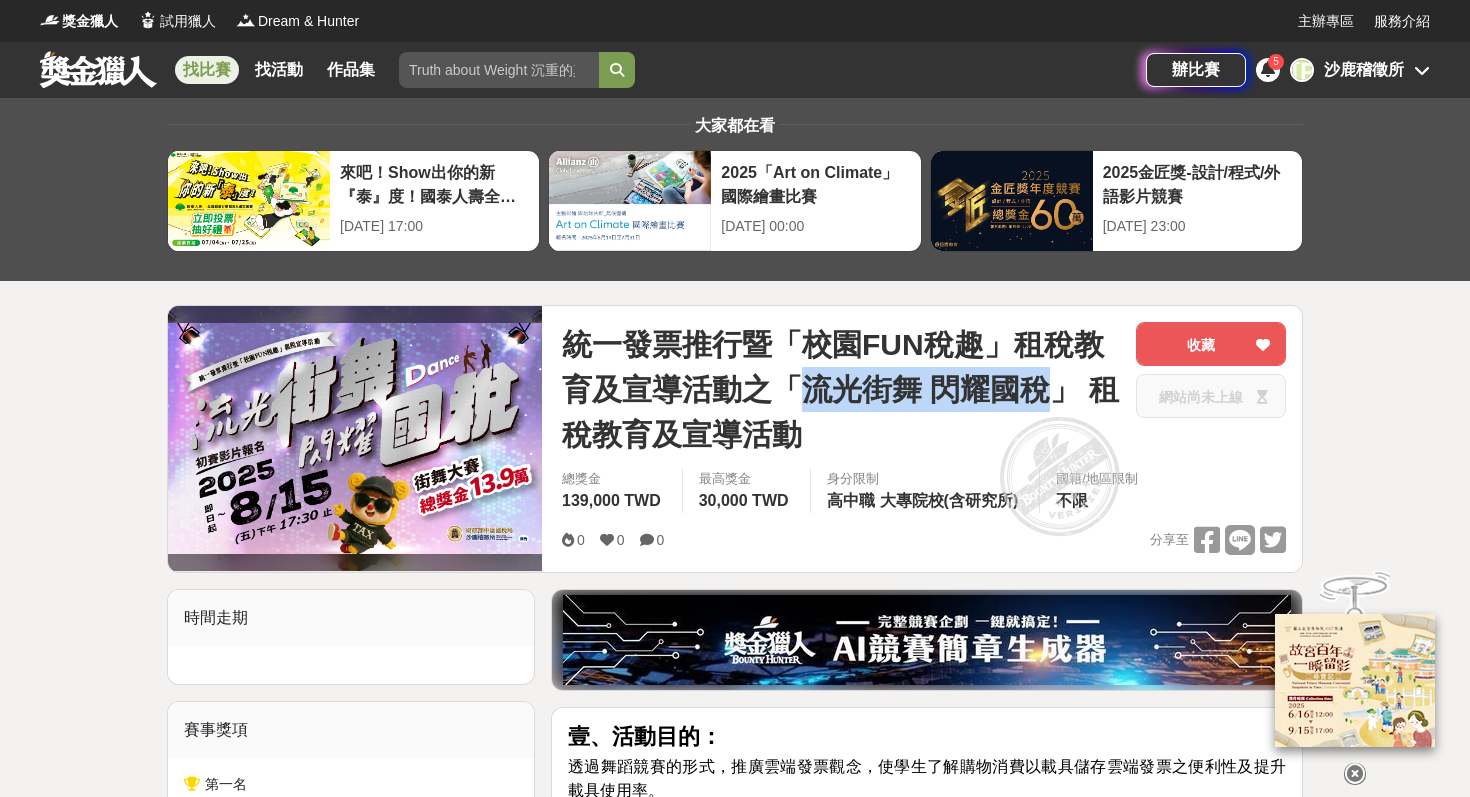 click on "統一發票推行暨「校園FUN稅趣」租稅教育及宣導活動之「流光街舞 閃耀國稅」 租稅教育及宣導活動" at bounding box center (841, 389) 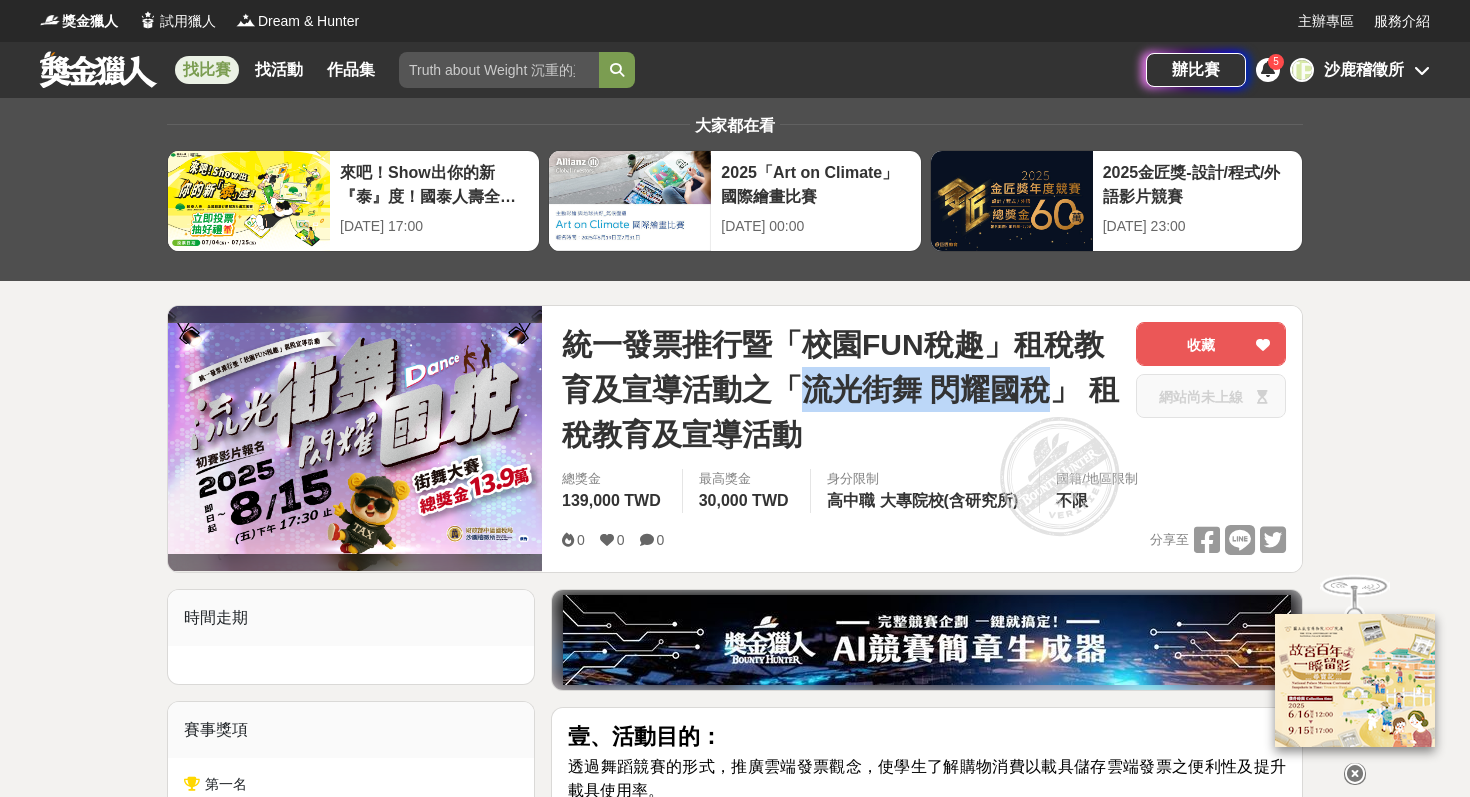 copy on "流光街舞 閃耀國稅" 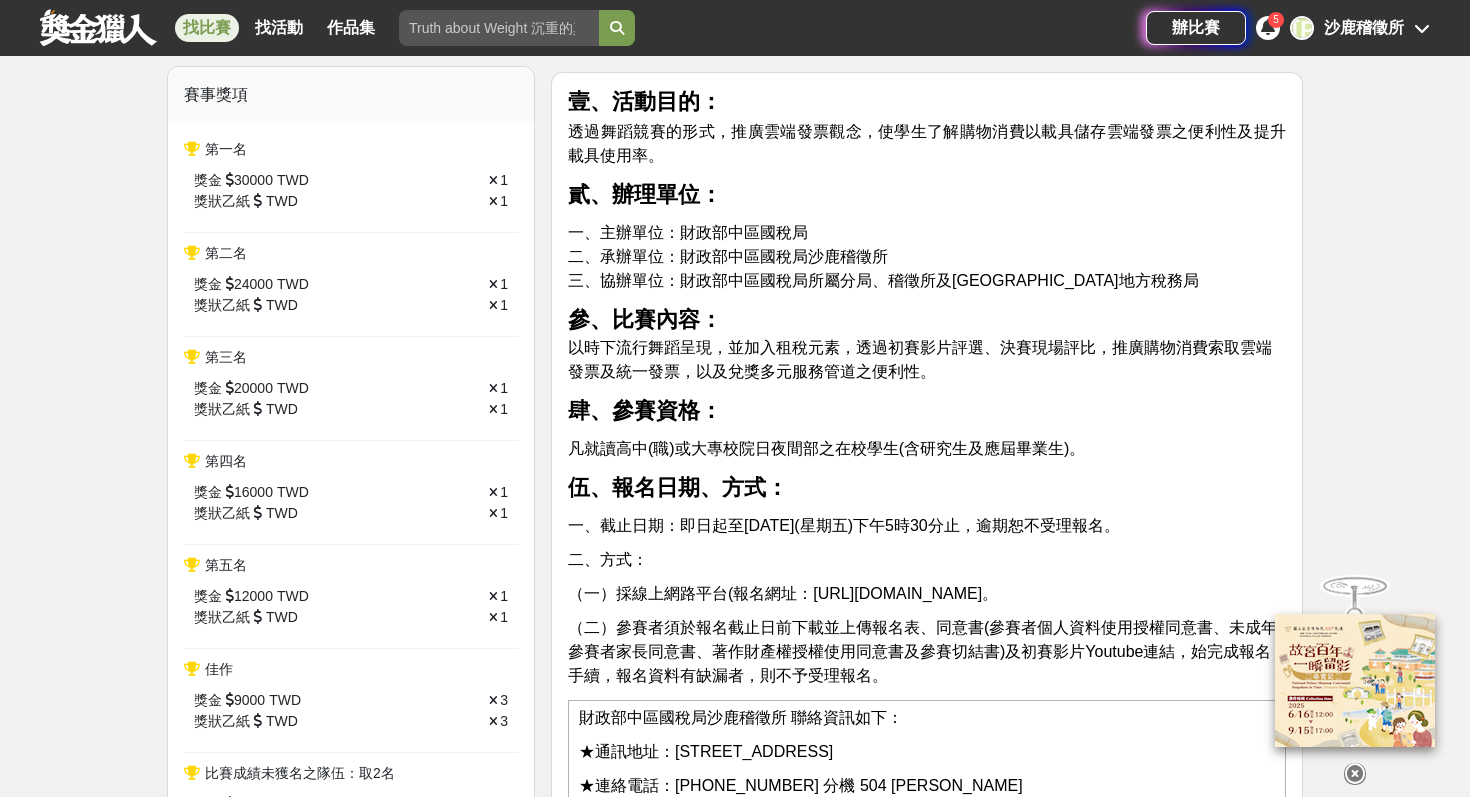 scroll, scrollTop: 479, scrollLeft: 0, axis: vertical 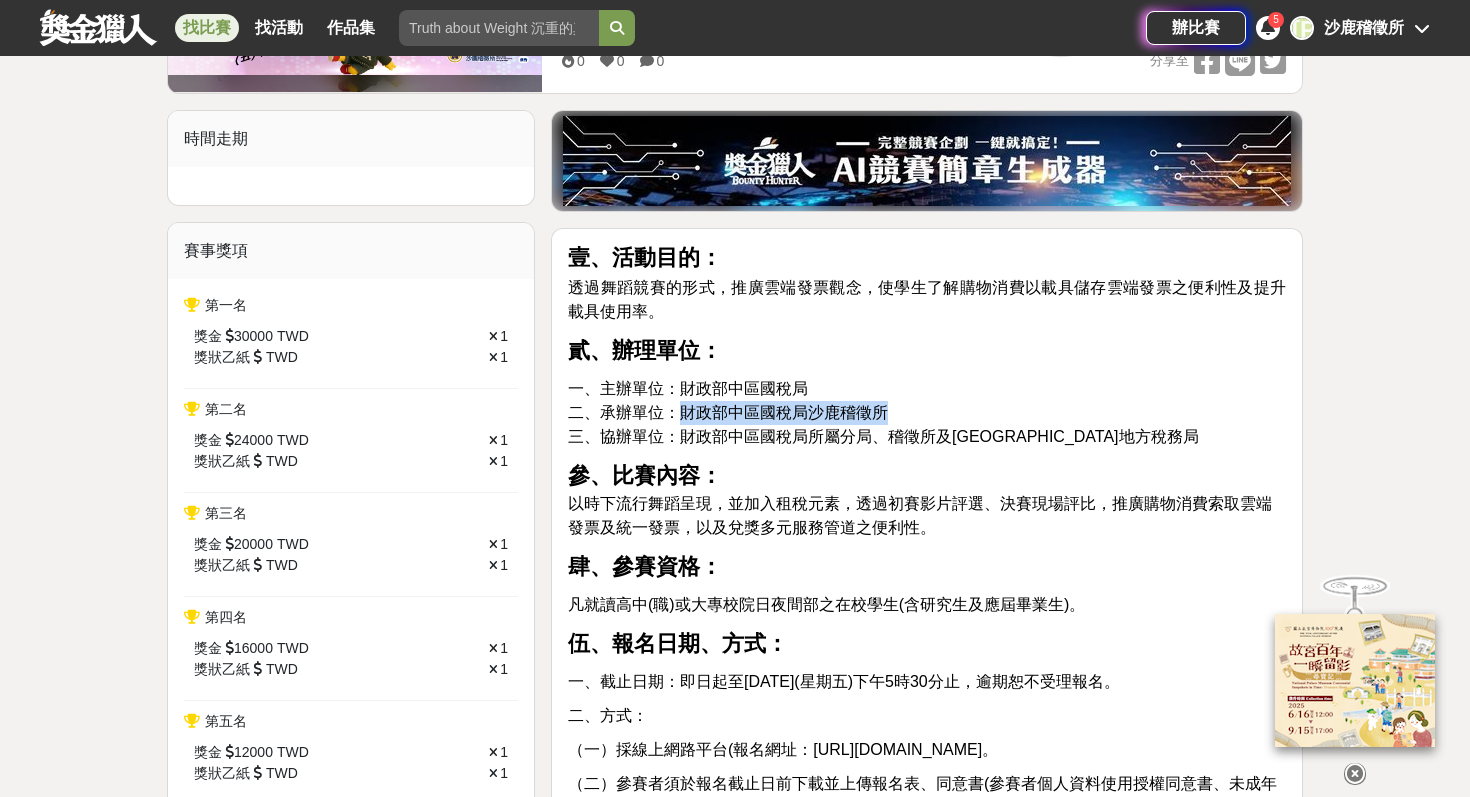 drag, startPoint x: 900, startPoint y: 413, endPoint x: 682, endPoint y: 421, distance: 218.14674 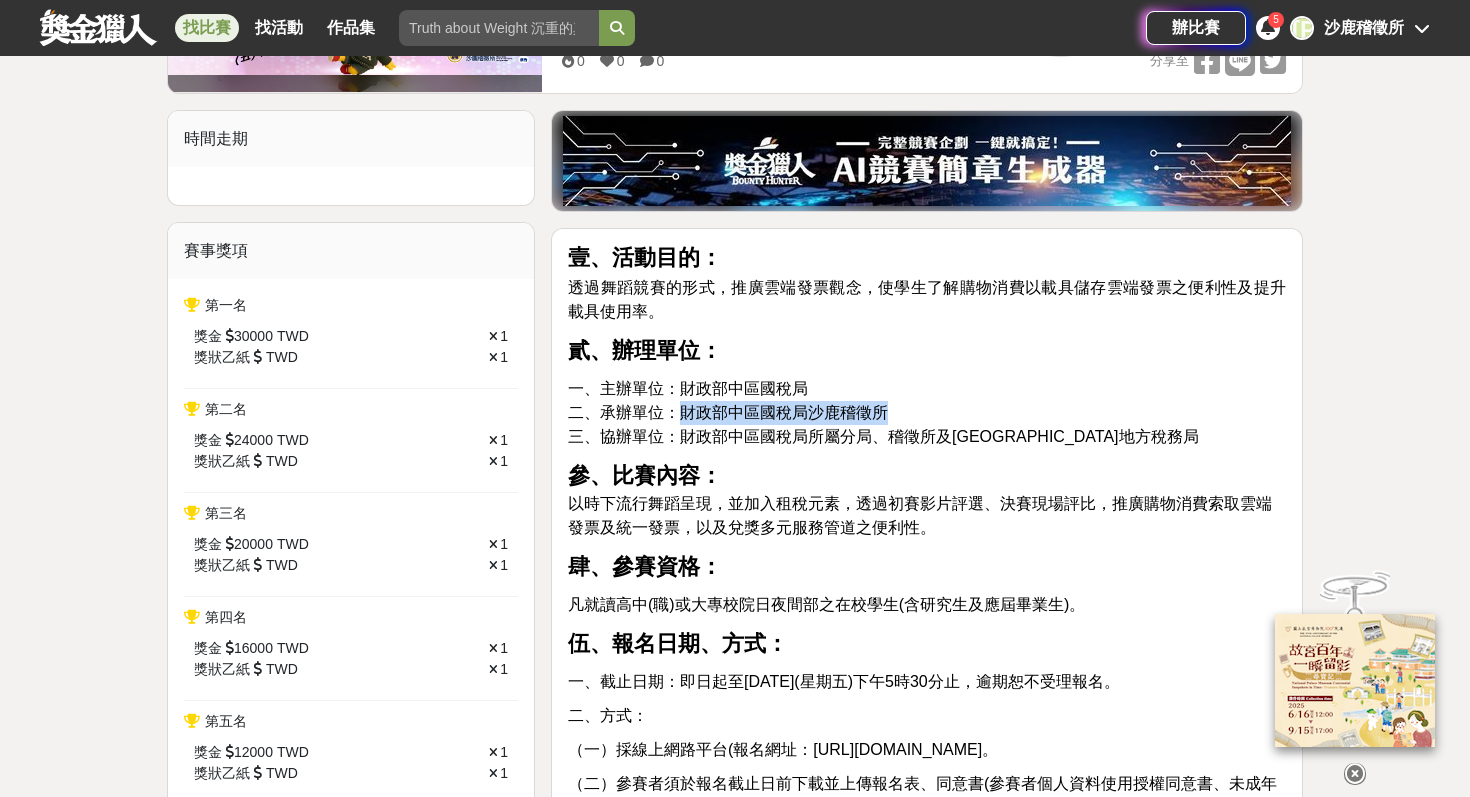 copy on "財政部中區國稅局沙鹿稽徵所" 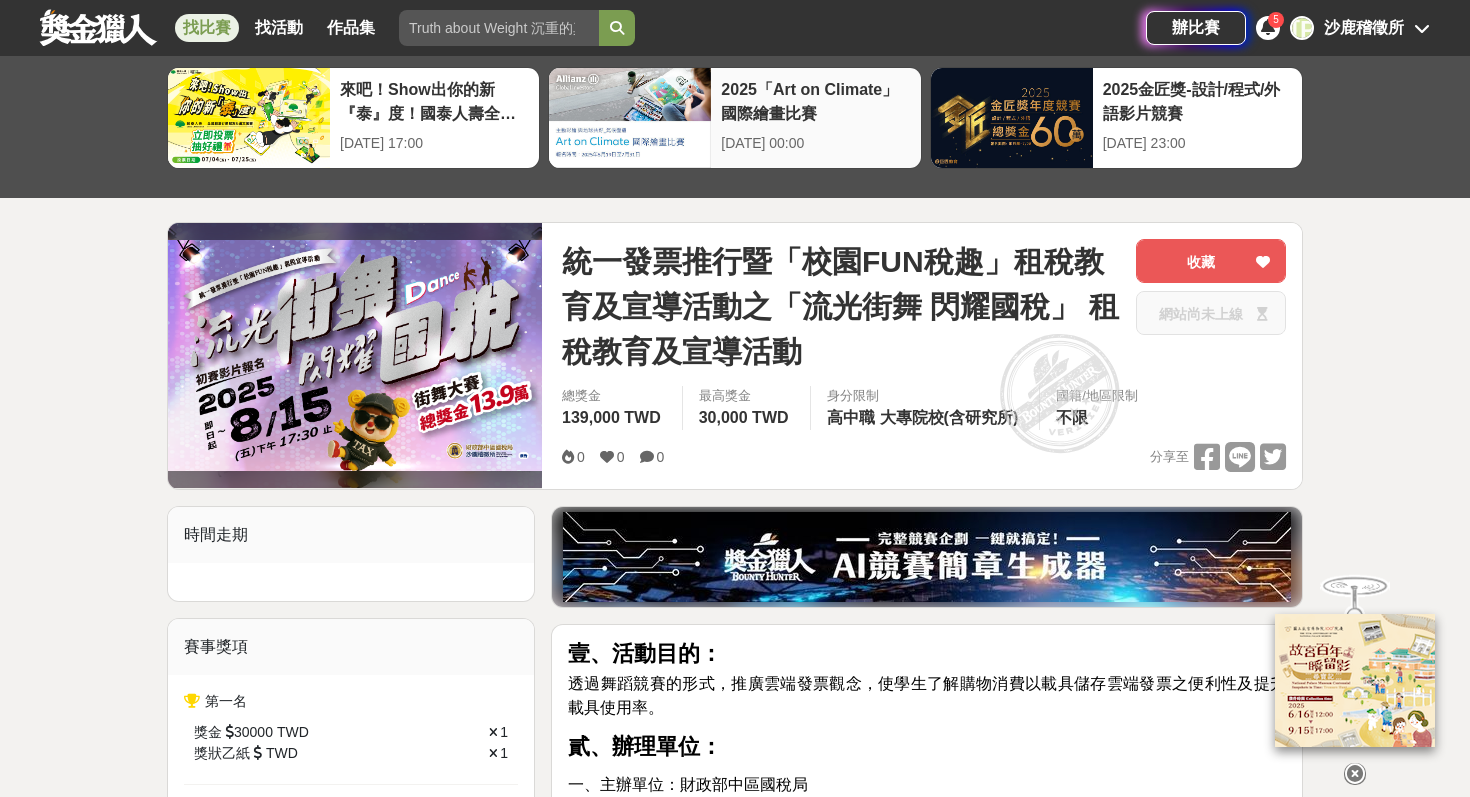 scroll, scrollTop: 22, scrollLeft: 0, axis: vertical 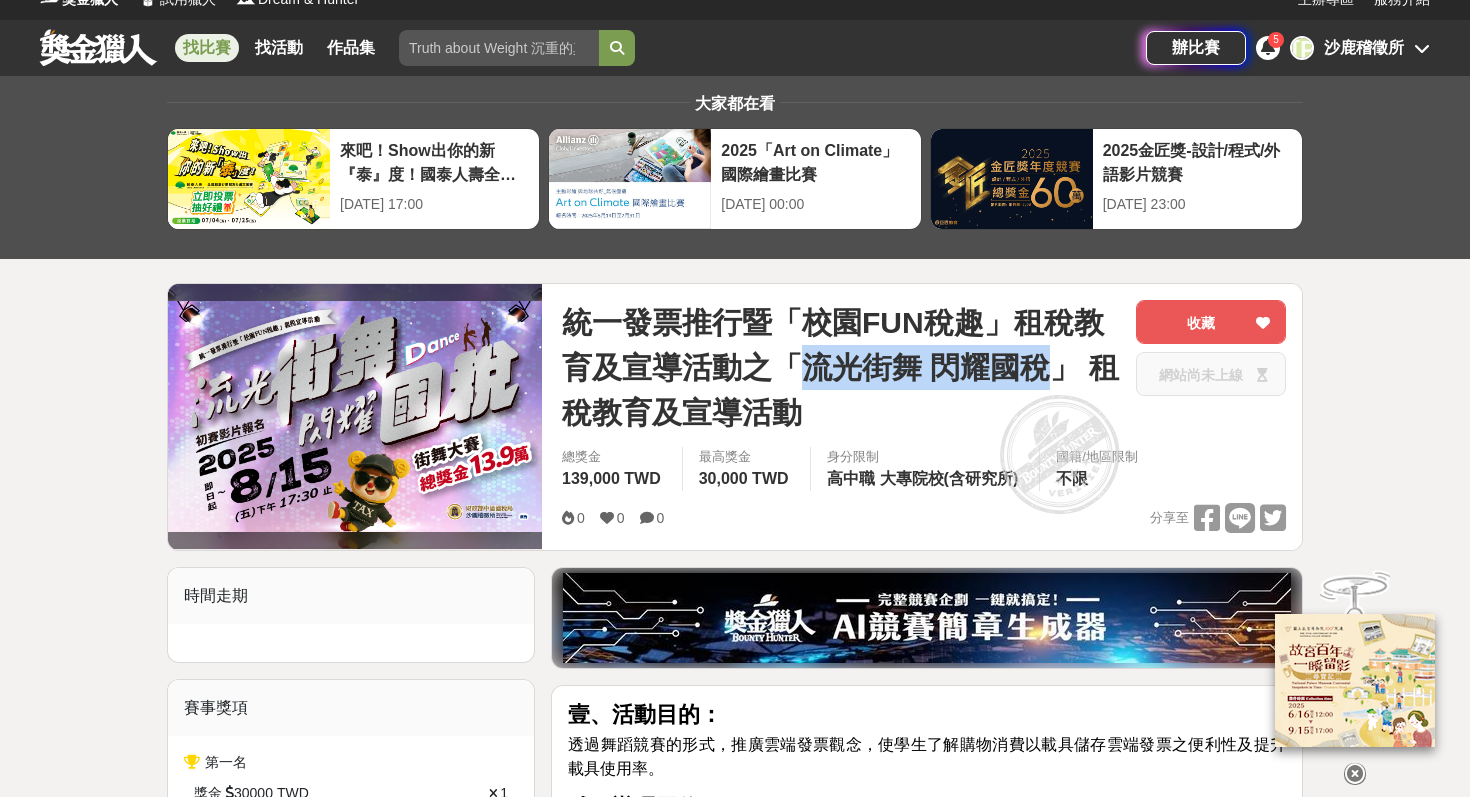 drag, startPoint x: 798, startPoint y: 363, endPoint x: 1040, endPoint y: 360, distance: 242.0186 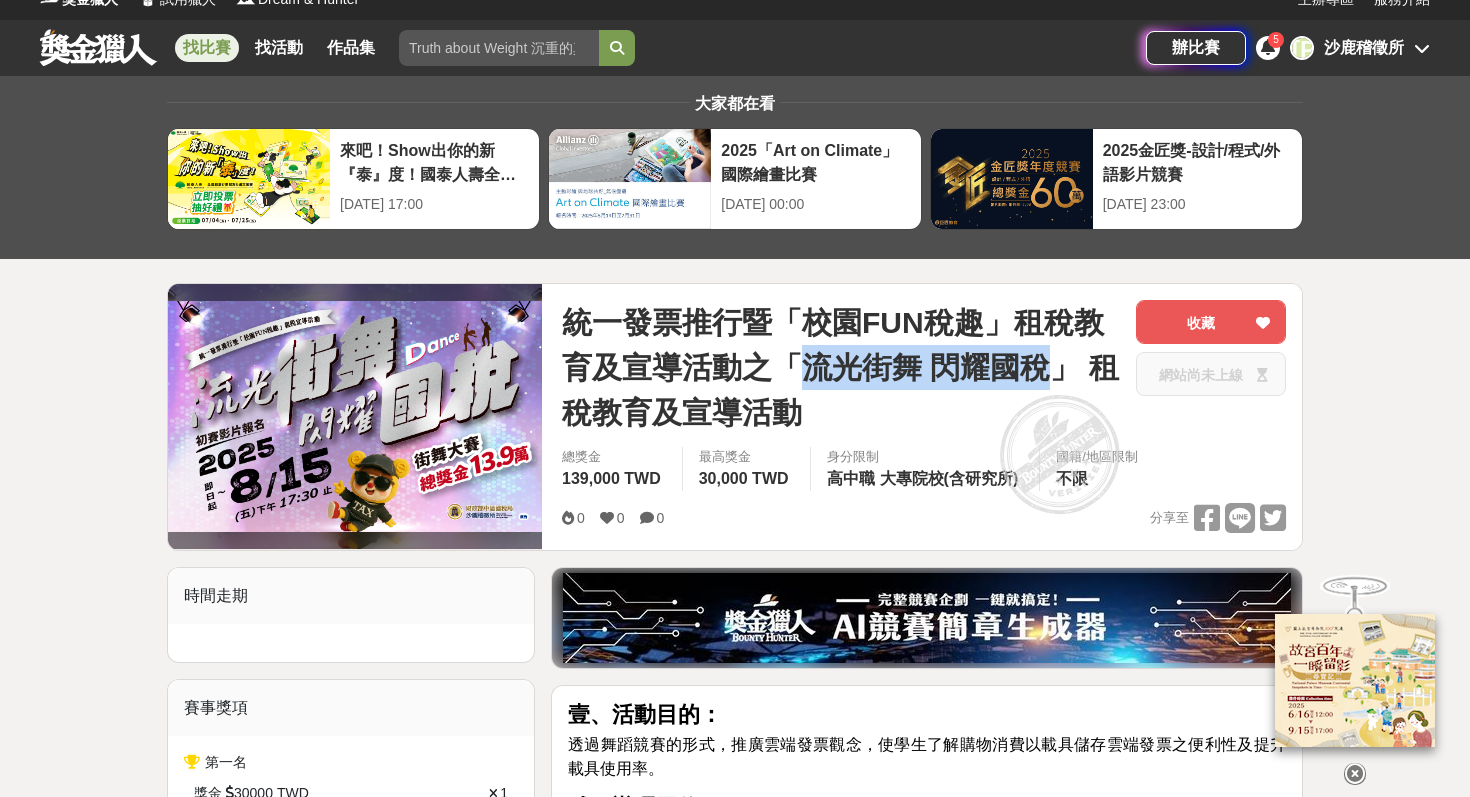 copy on "流光街舞 閃耀國稅" 